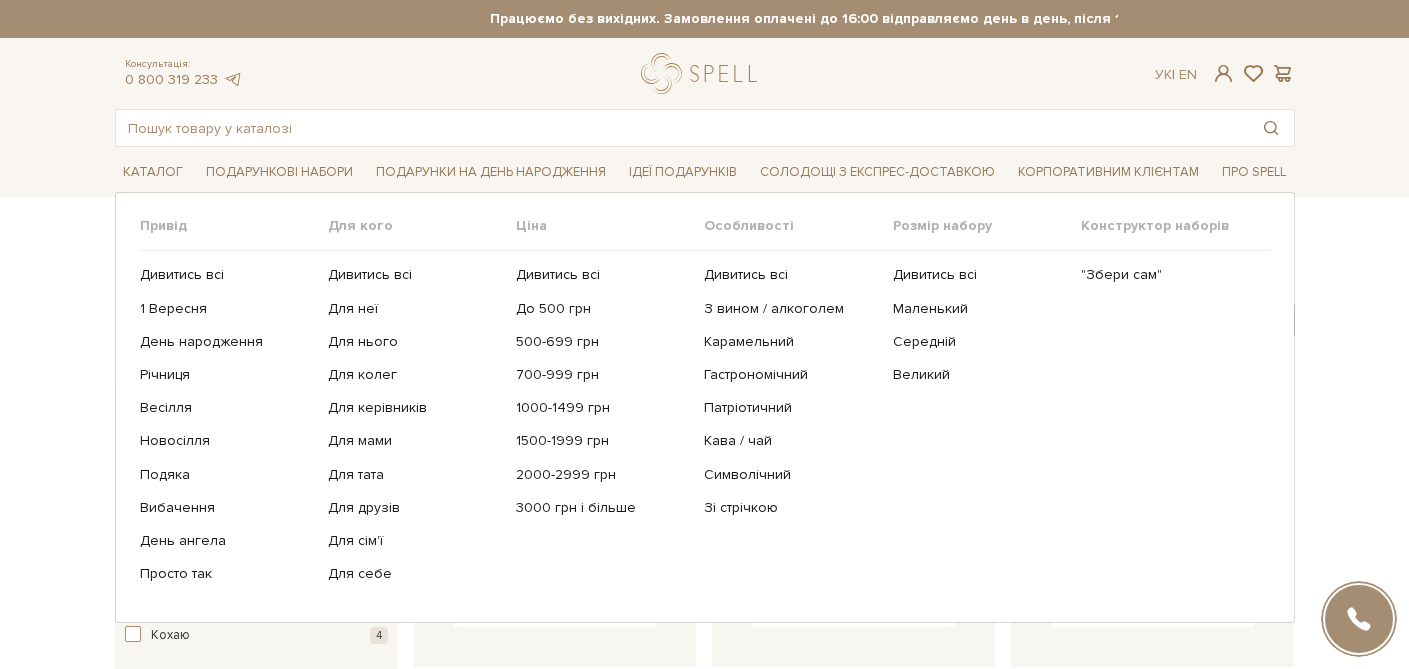 scroll, scrollTop: 0, scrollLeft: 0, axis: both 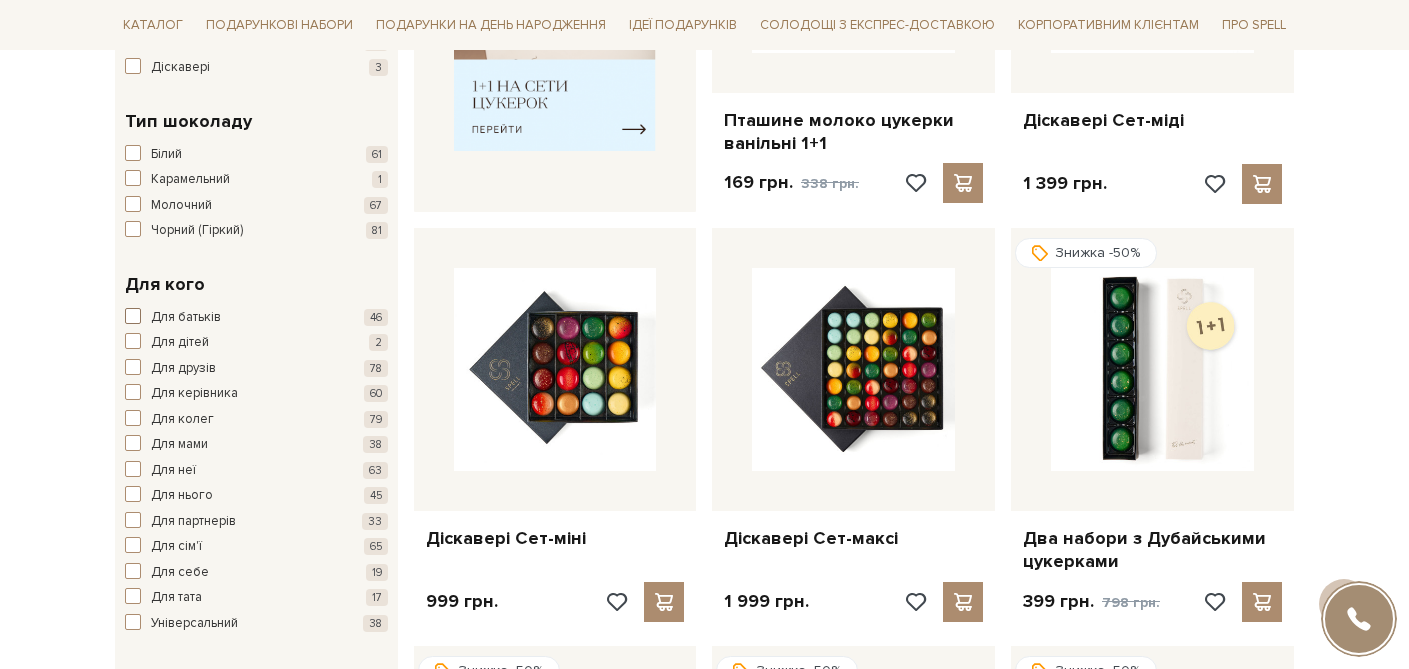 click at bounding box center (133, 316) 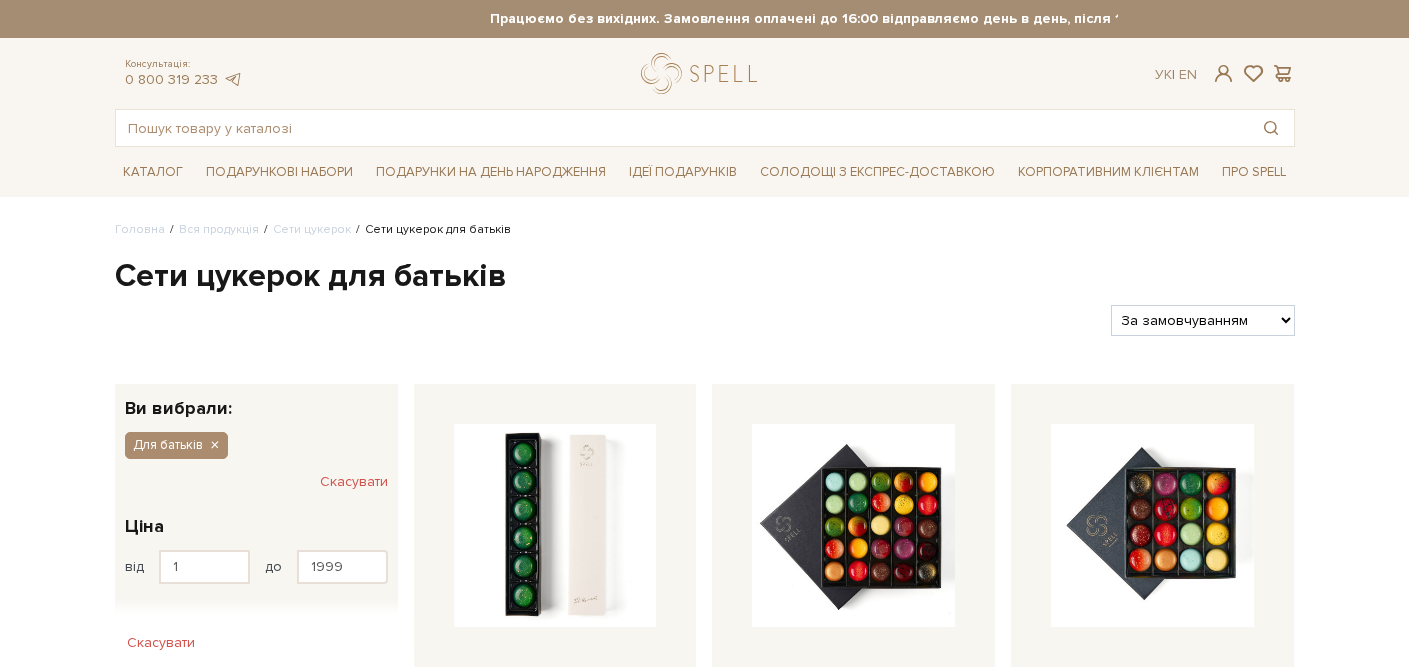 scroll, scrollTop: 0, scrollLeft: 0, axis: both 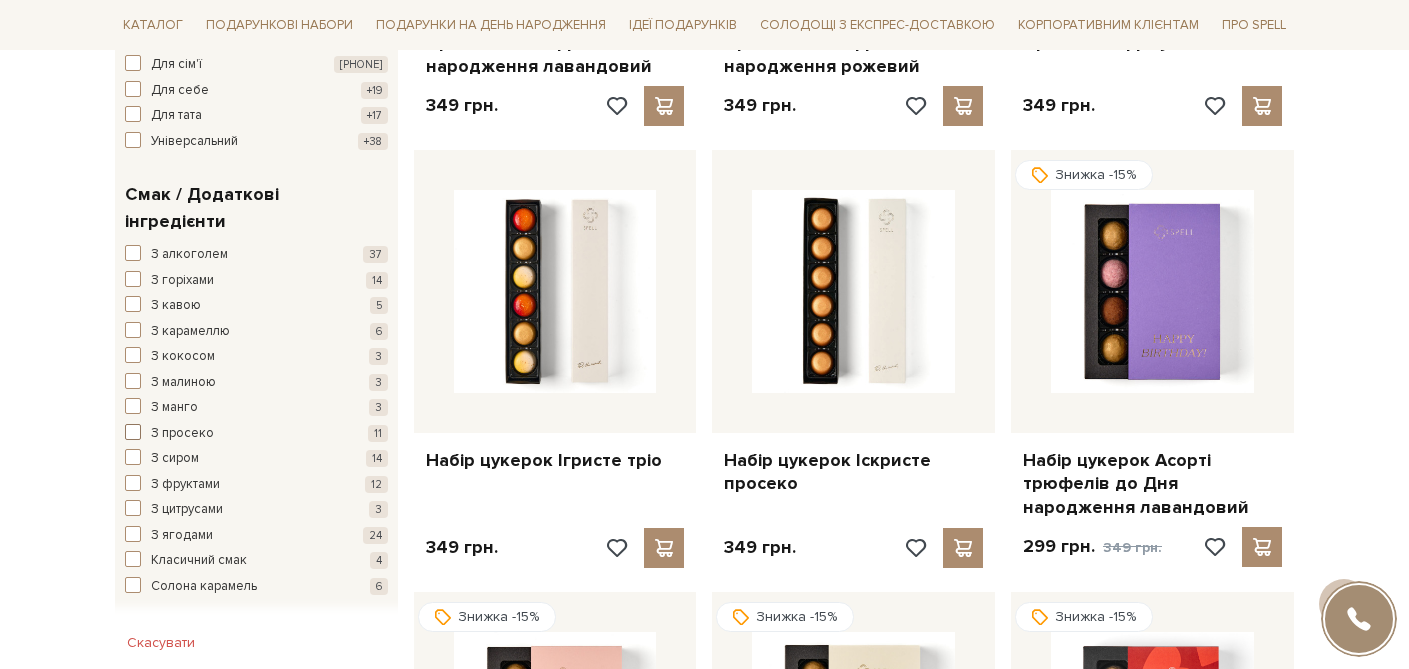 click at bounding box center [133, 432] 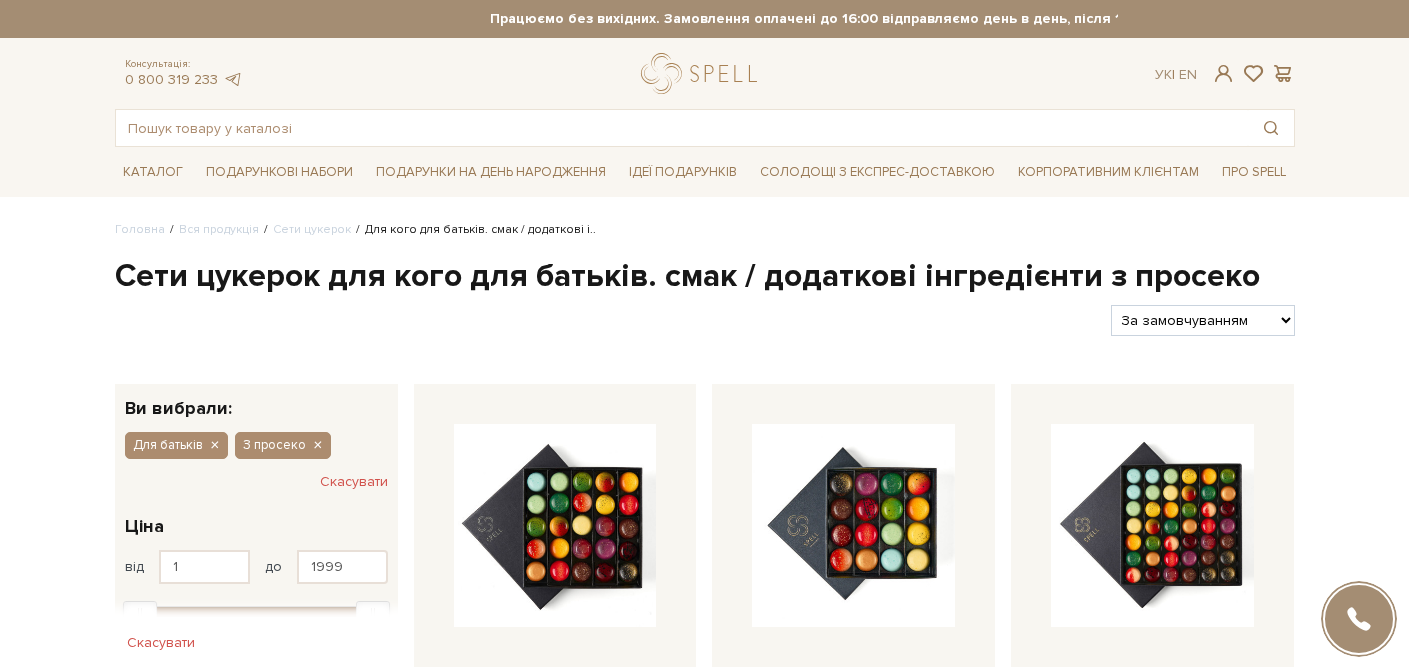 scroll, scrollTop: 0, scrollLeft: 0, axis: both 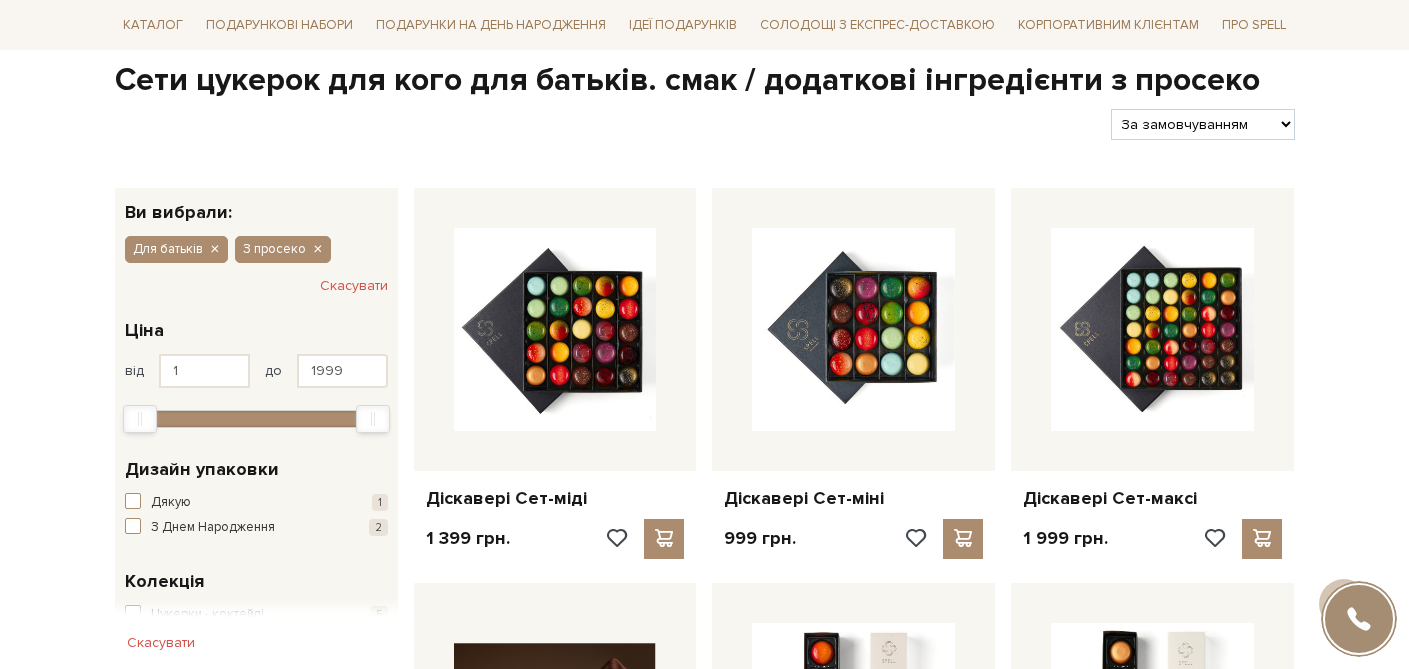 click on "Скасувати" at bounding box center [354, 286] 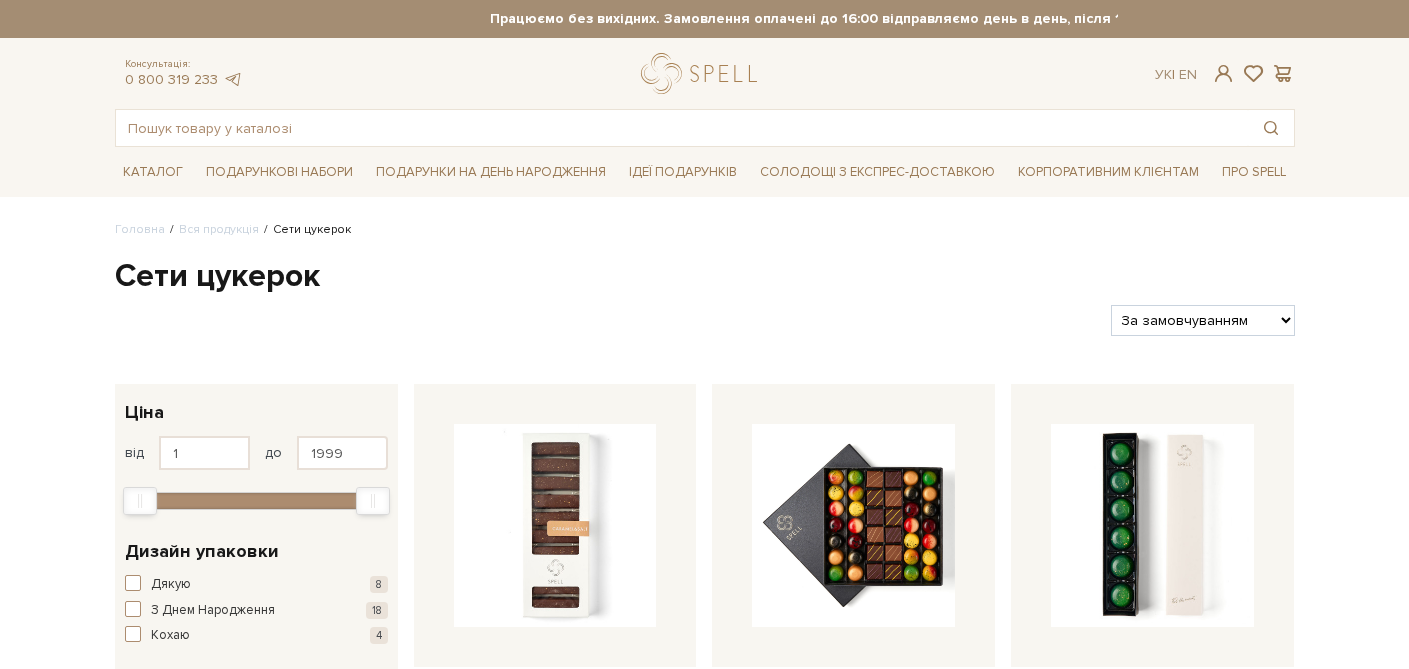 scroll, scrollTop: 0, scrollLeft: 0, axis: both 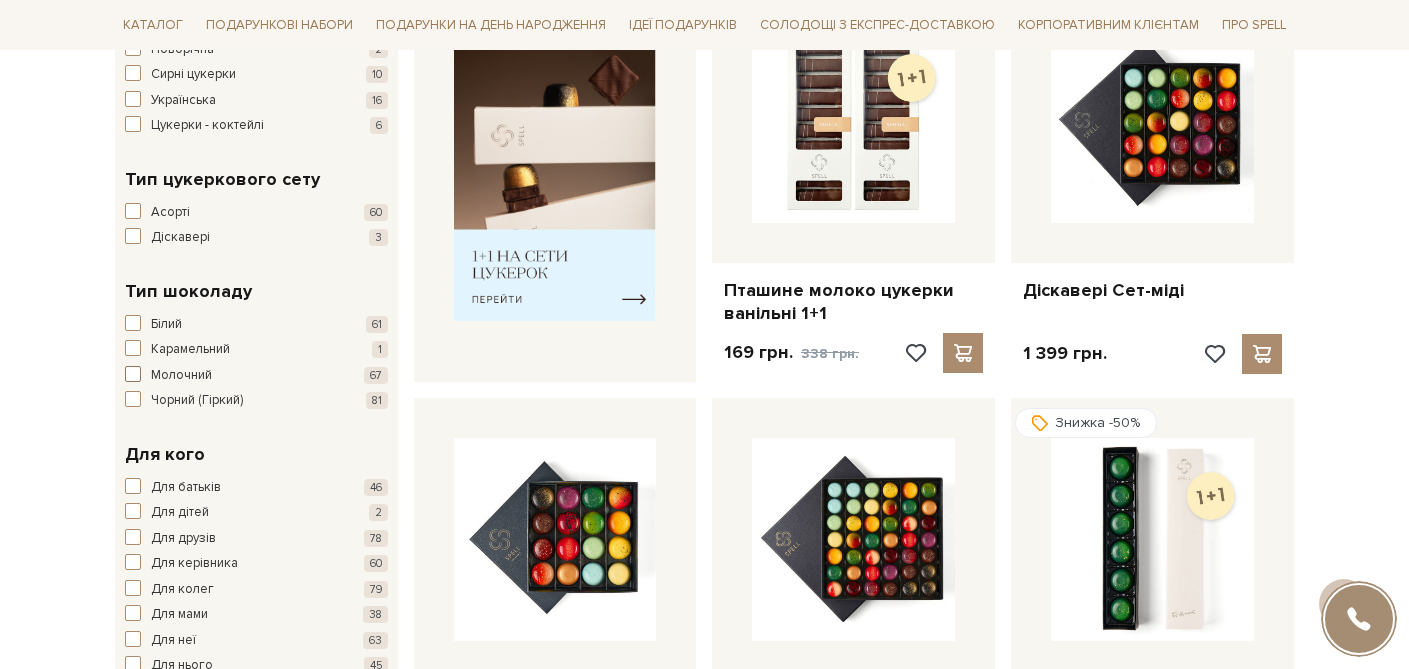 click at bounding box center [133, 374] 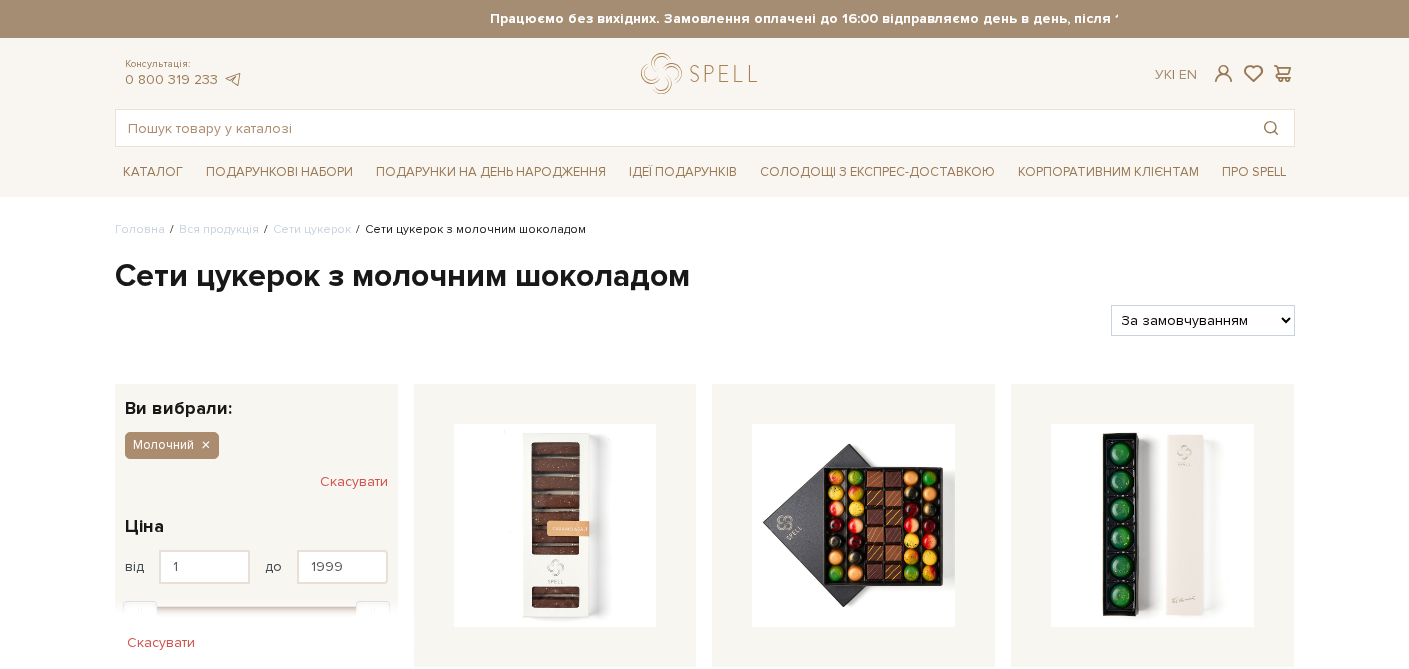 scroll, scrollTop: 0, scrollLeft: 0, axis: both 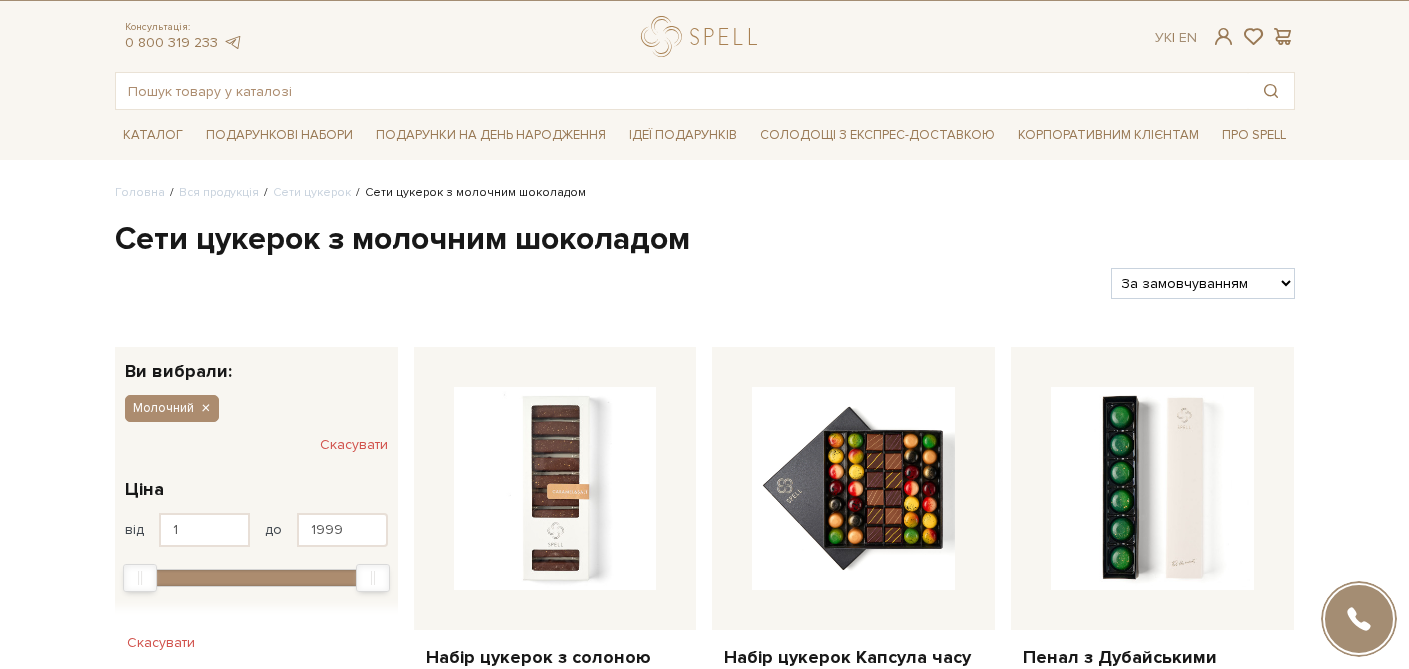 click on "Скасувати" at bounding box center [354, 445] 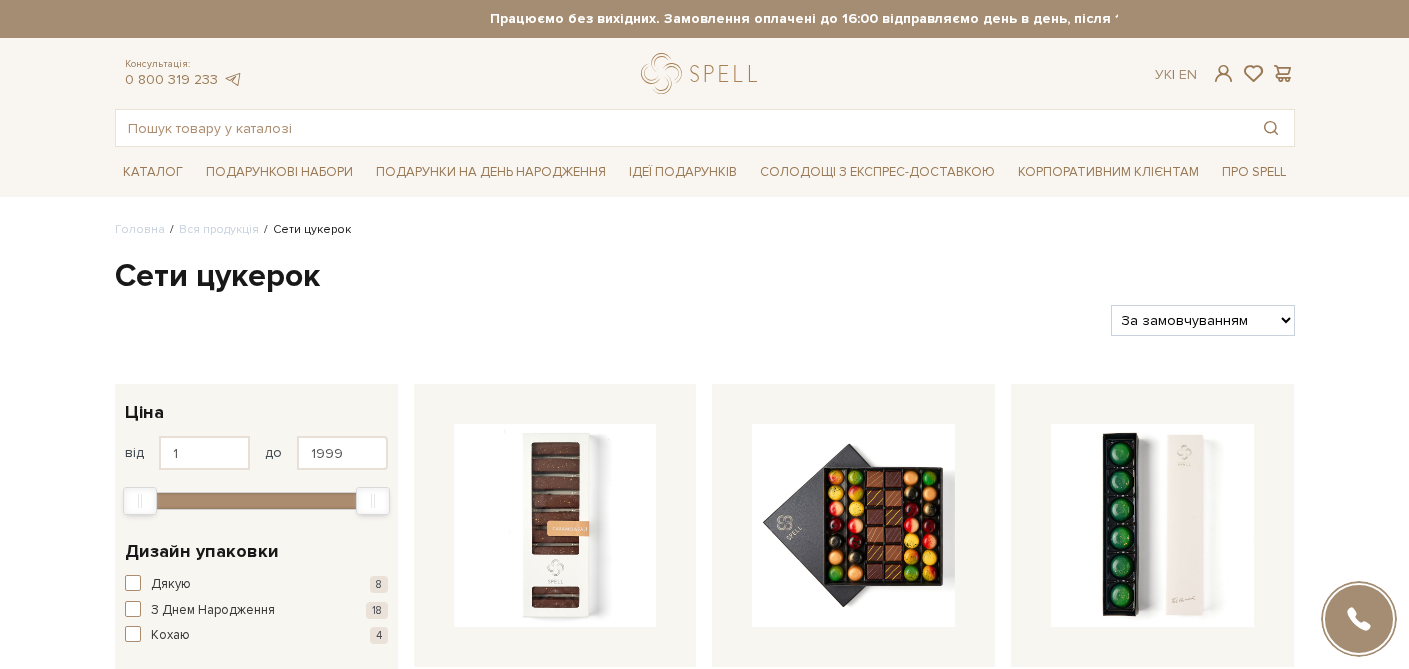 scroll, scrollTop: 0, scrollLeft: 0, axis: both 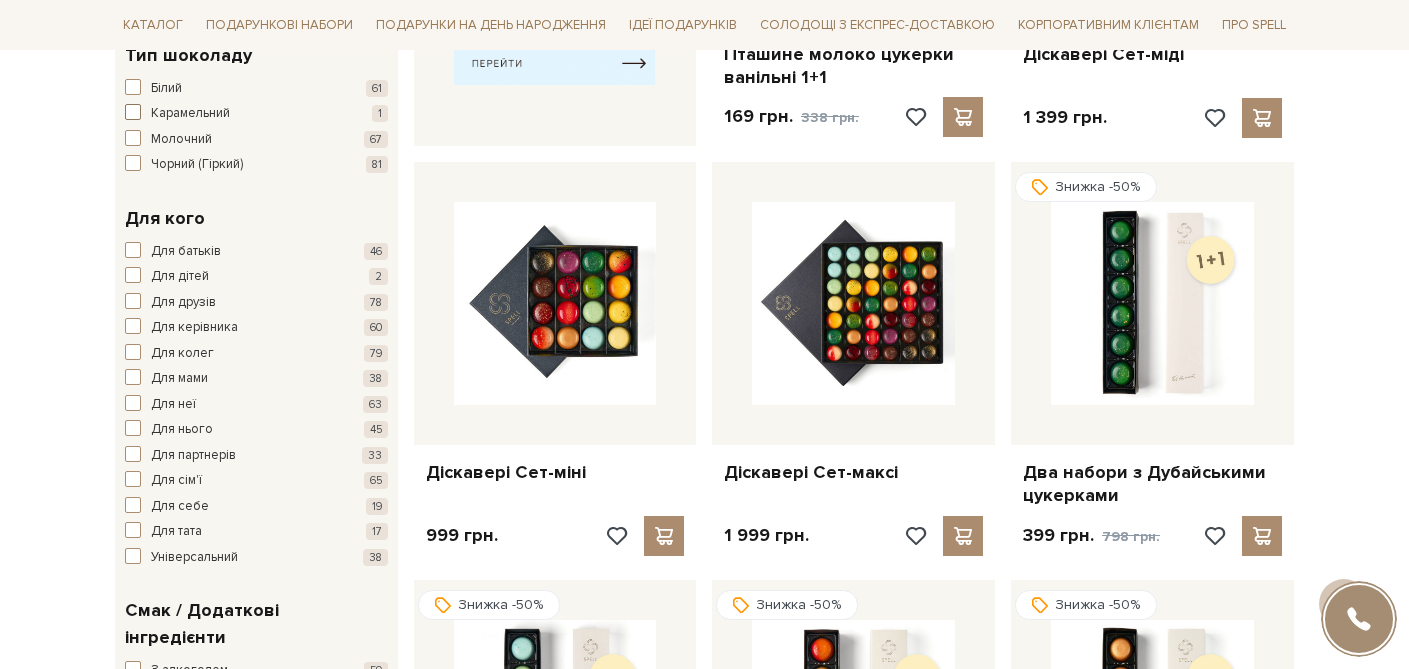 click at bounding box center (133, 112) 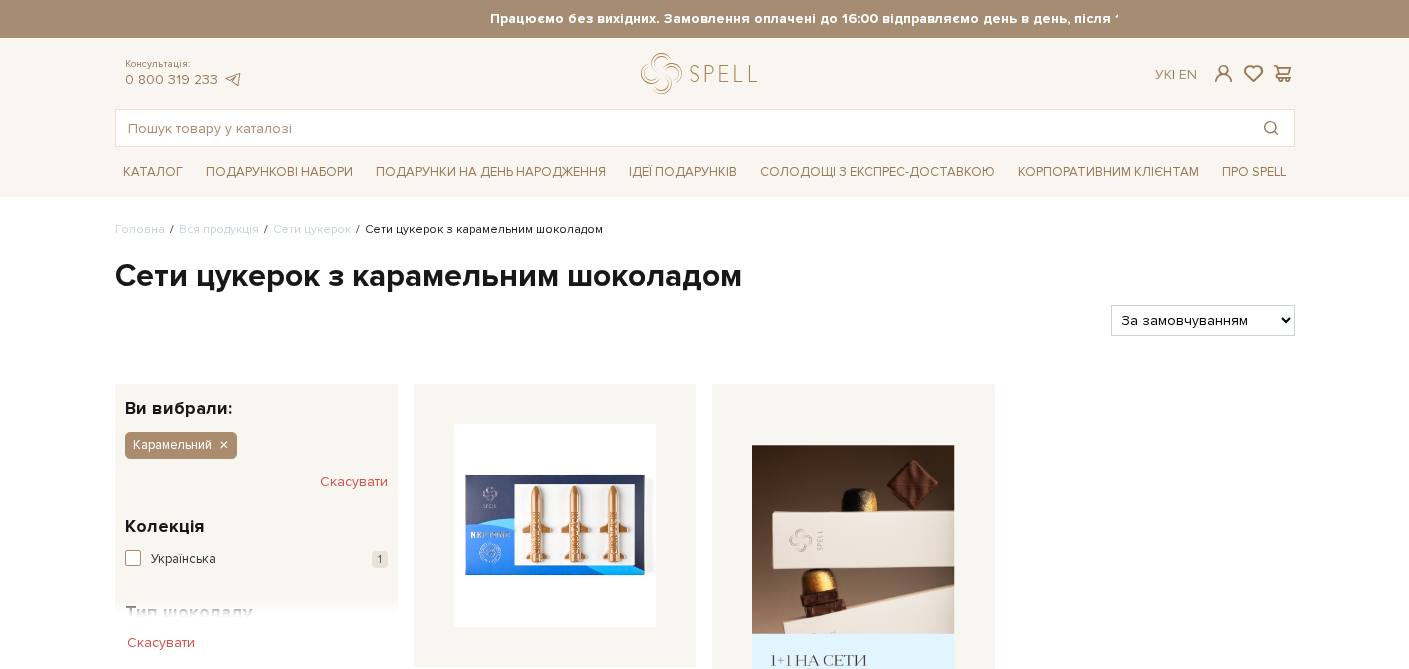 scroll, scrollTop: 211, scrollLeft: 0, axis: vertical 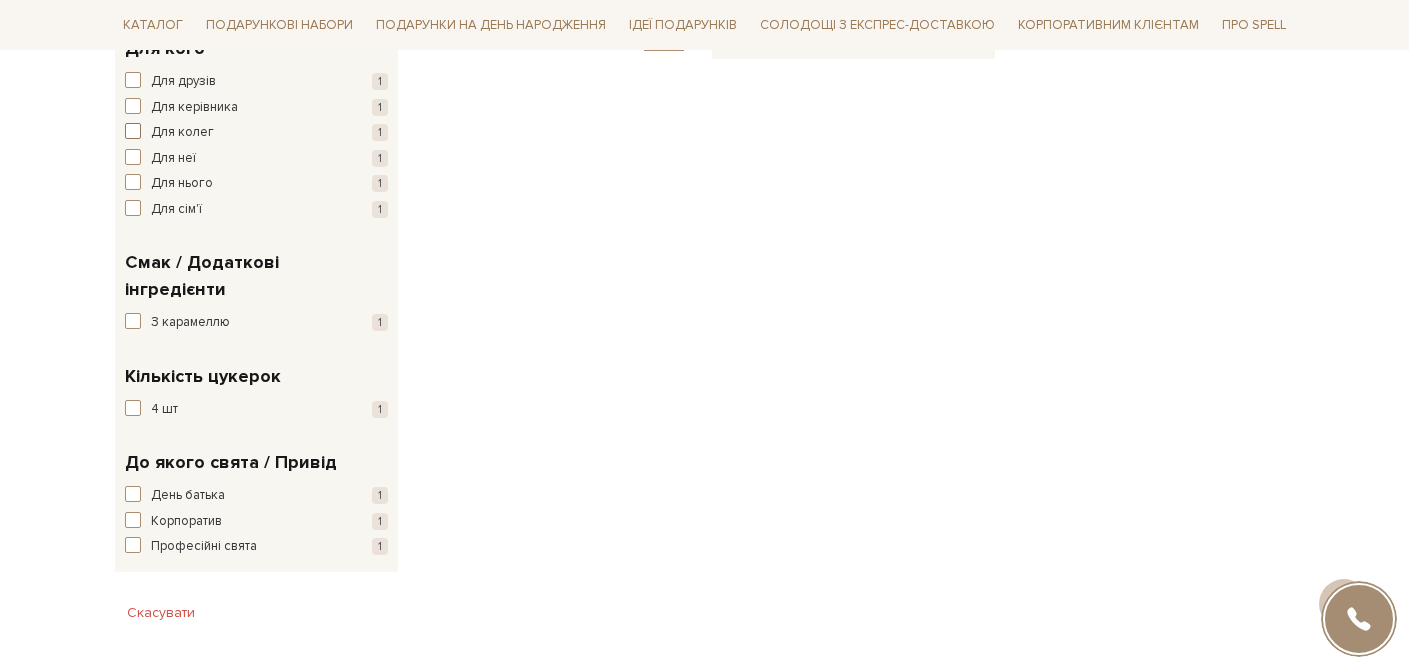 click at bounding box center [133, 131] 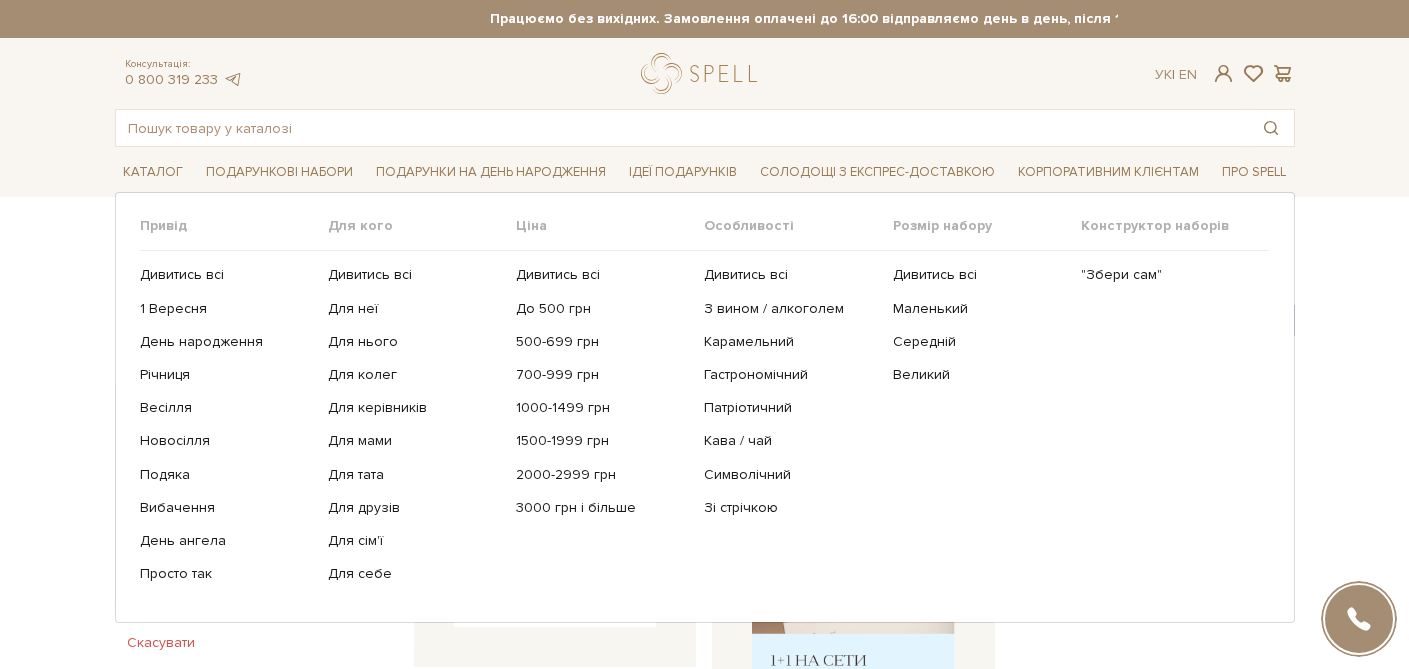 scroll, scrollTop: 0, scrollLeft: 0, axis: both 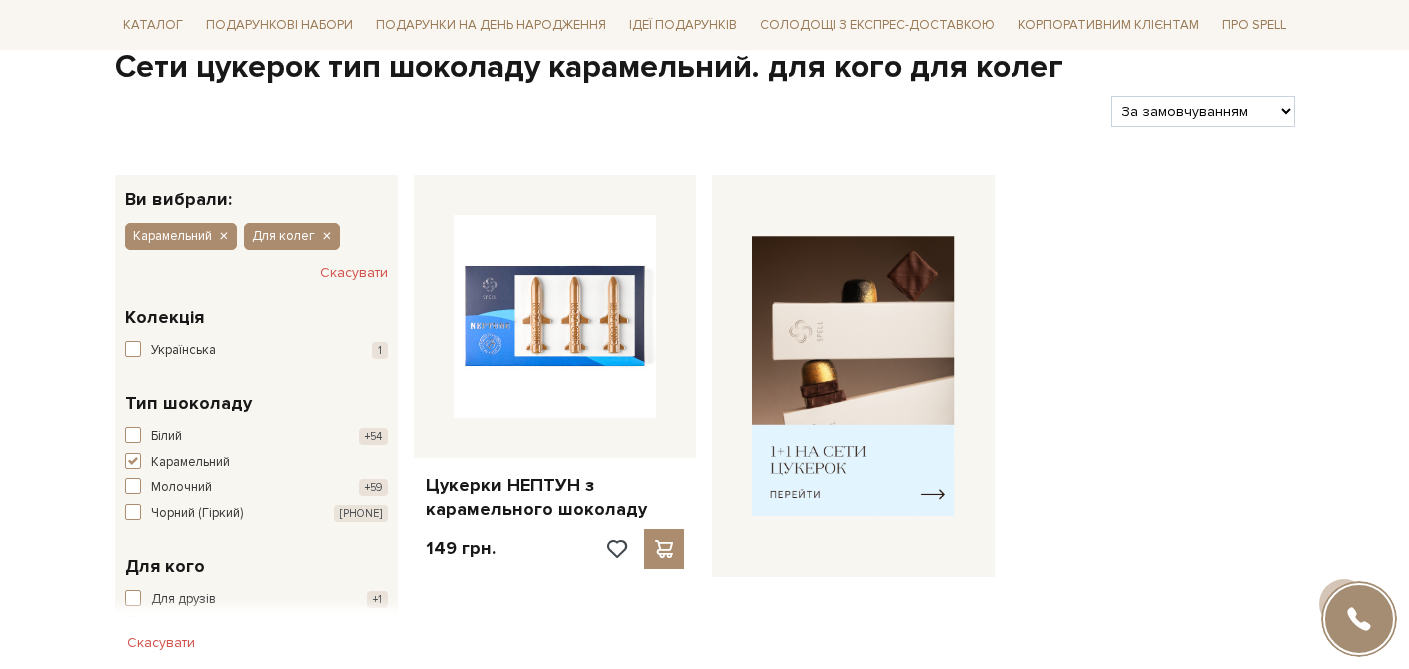 click on "Цукерки НЕПТУН з карамельного шоколаду
149 грн." at bounding box center (854, 368) 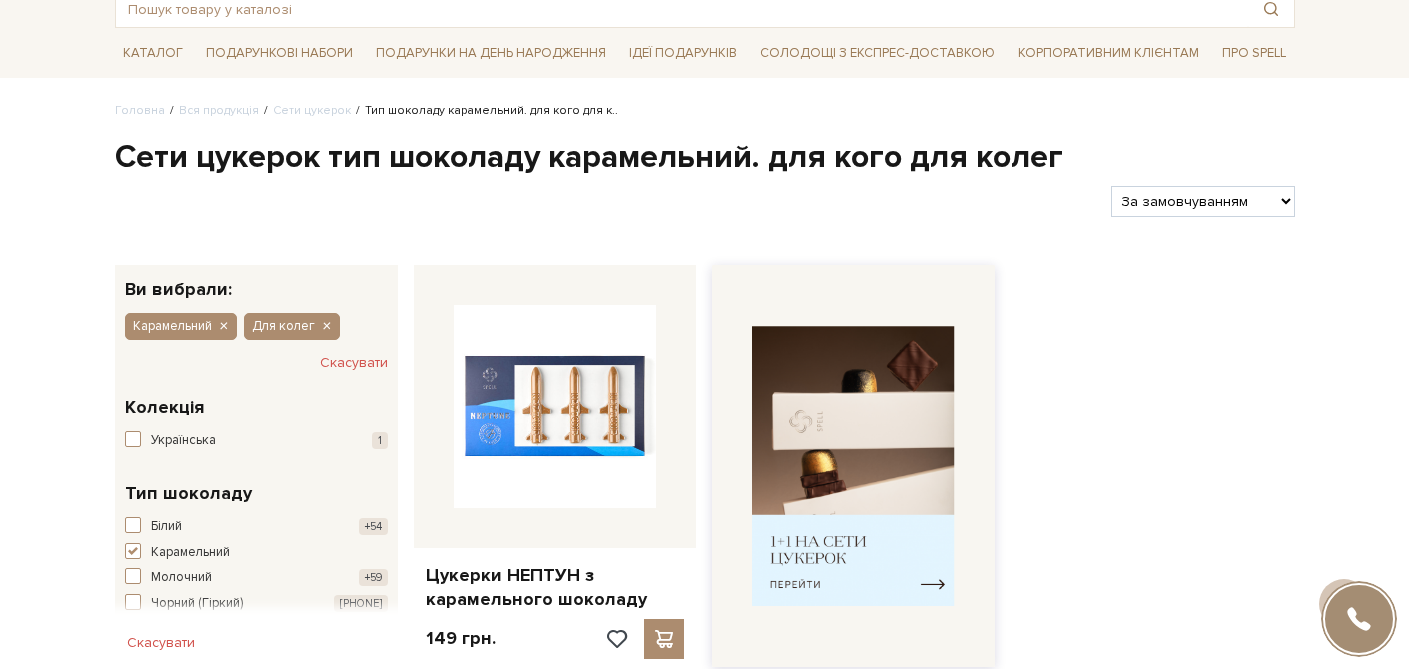 scroll, scrollTop: 0, scrollLeft: 0, axis: both 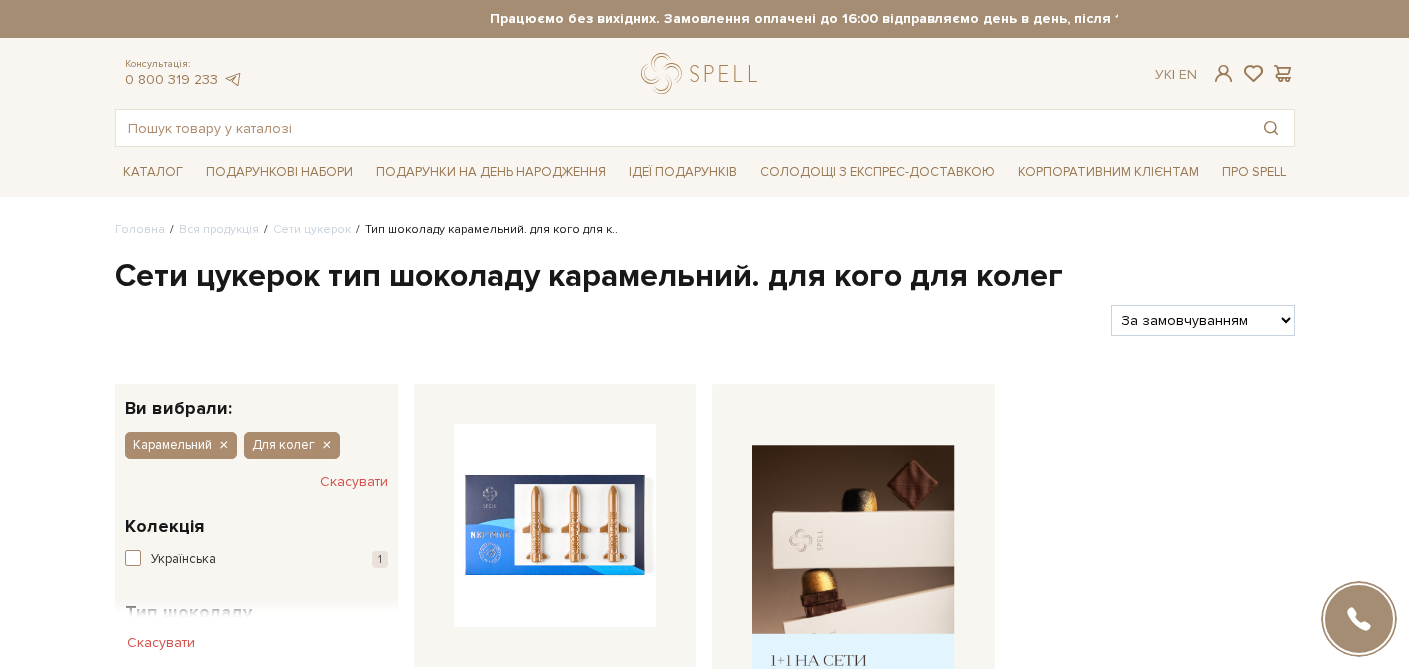 click on "Скасувати" at bounding box center (354, 482) 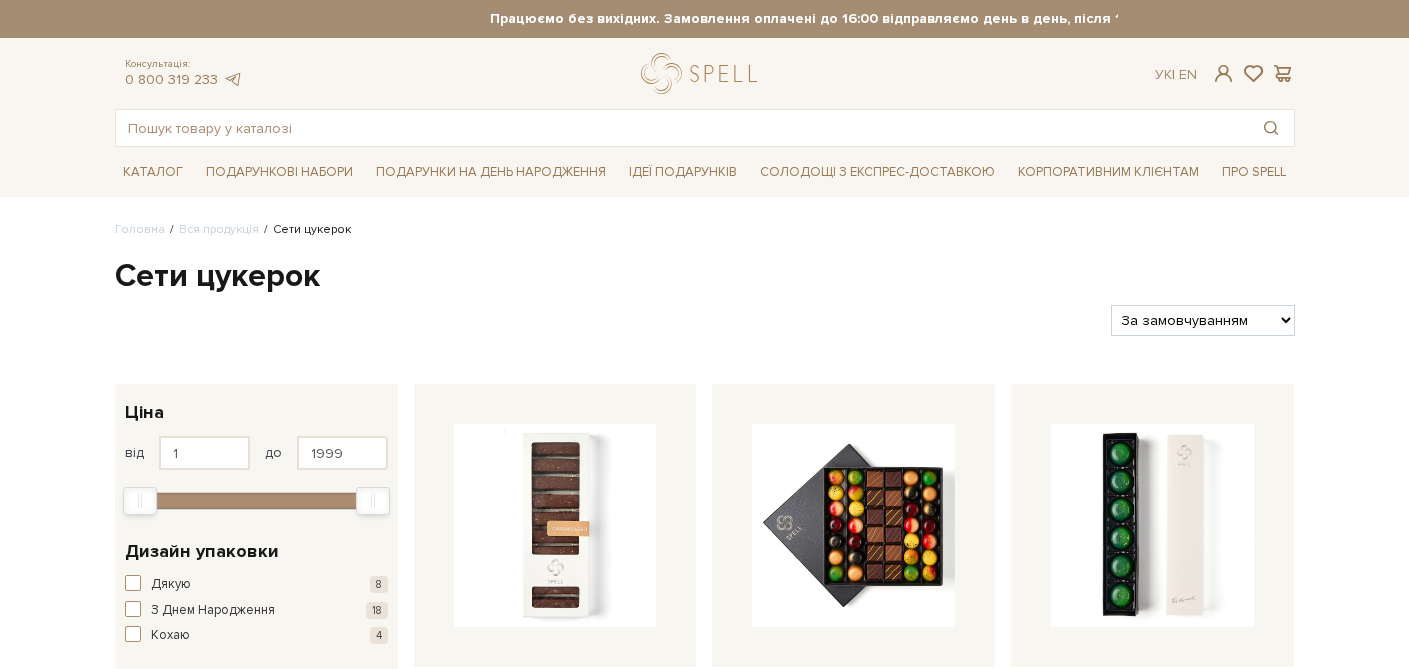 scroll, scrollTop: 0, scrollLeft: 0, axis: both 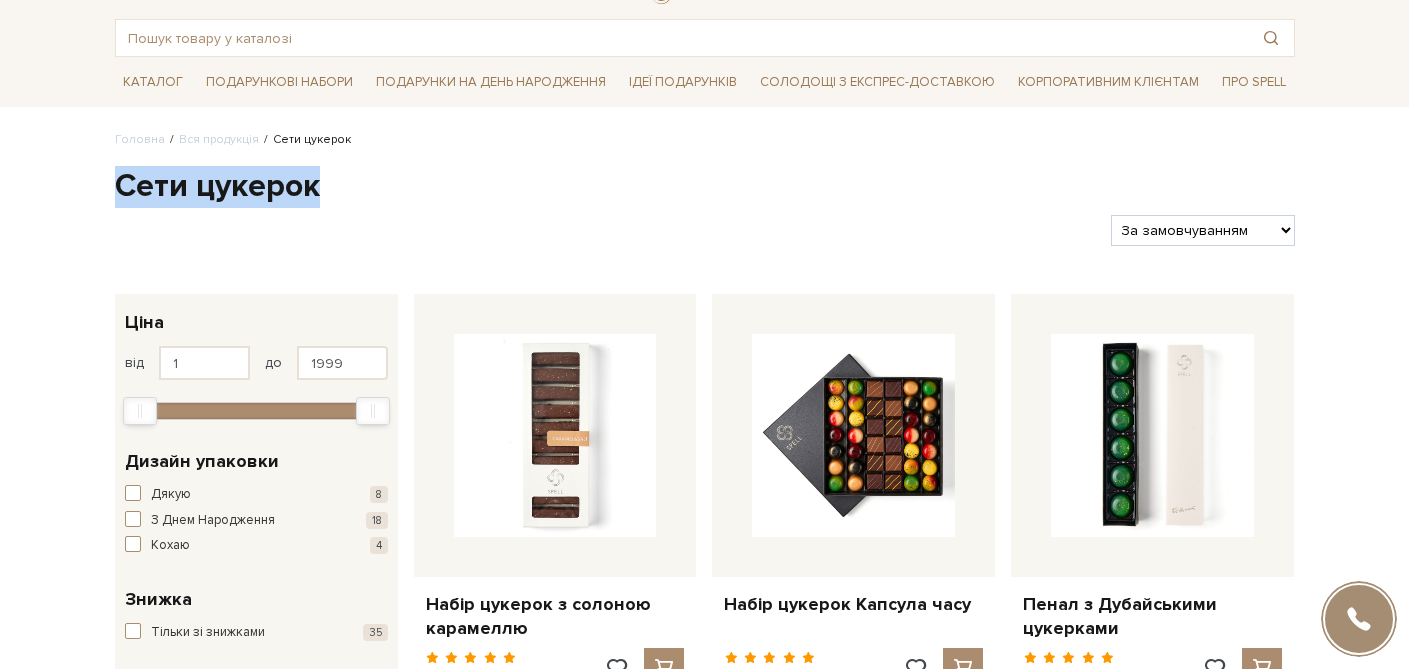 drag, startPoint x: 343, startPoint y: 193, endPoint x: 106, endPoint y: 189, distance: 237.03375 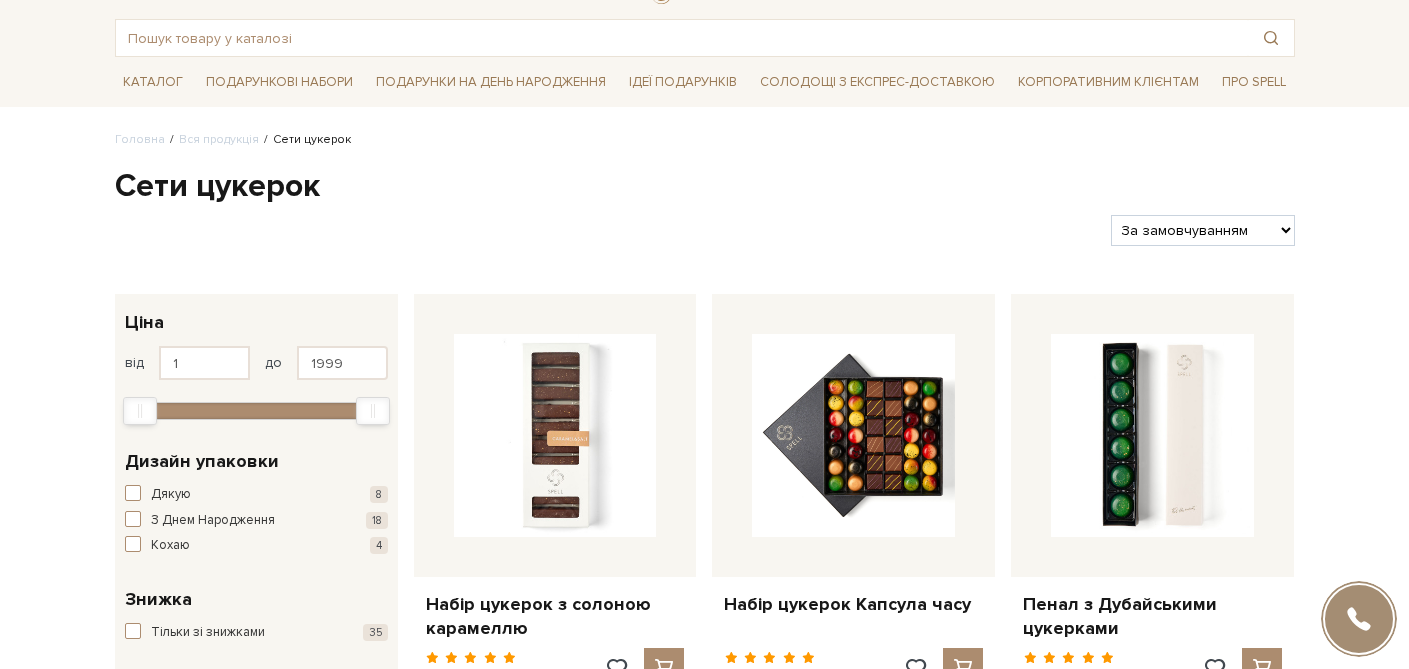 click at bounding box center [605, 230] 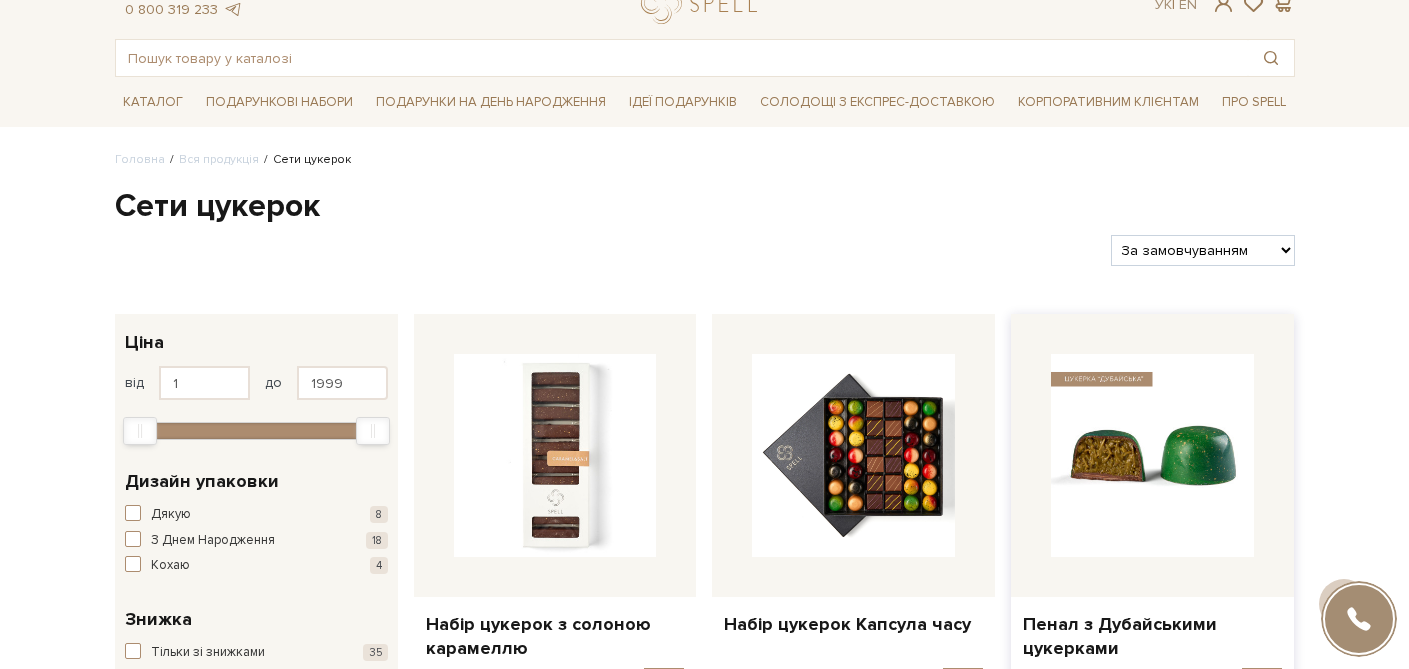 scroll, scrollTop: 0, scrollLeft: 0, axis: both 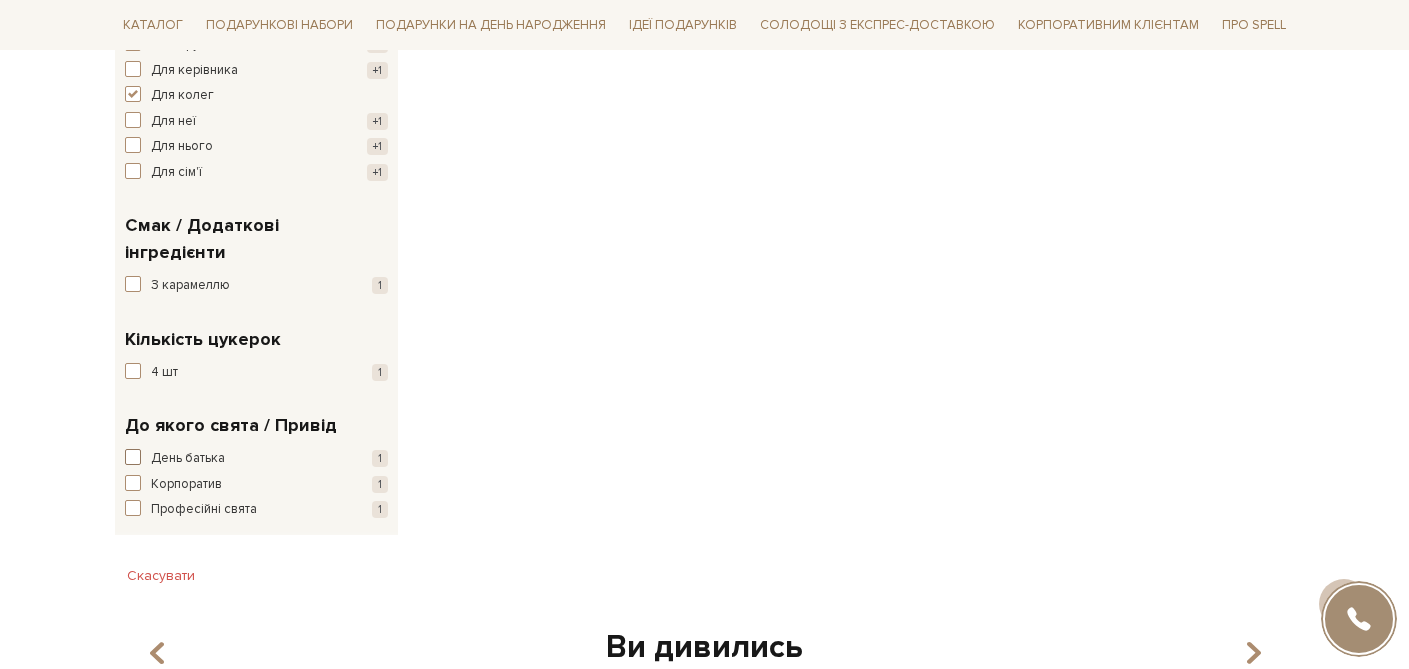 click at bounding box center [133, 457] 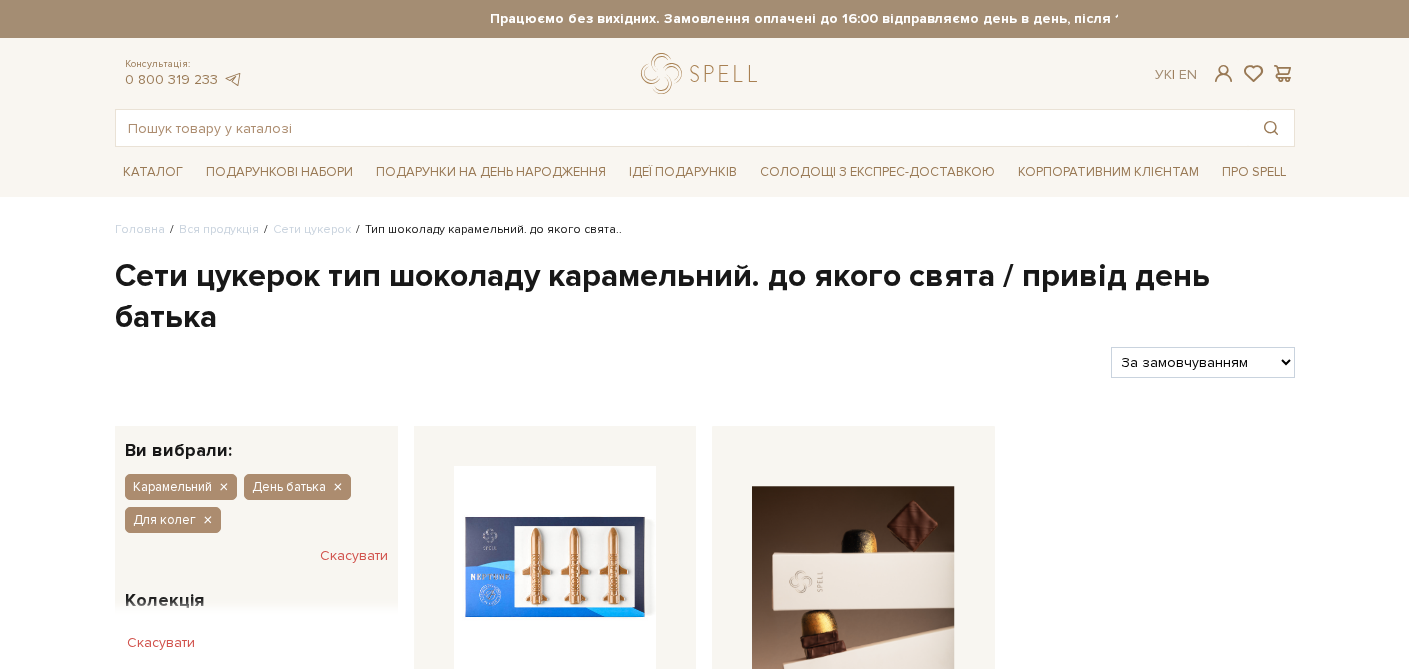 scroll, scrollTop: 0, scrollLeft: 0, axis: both 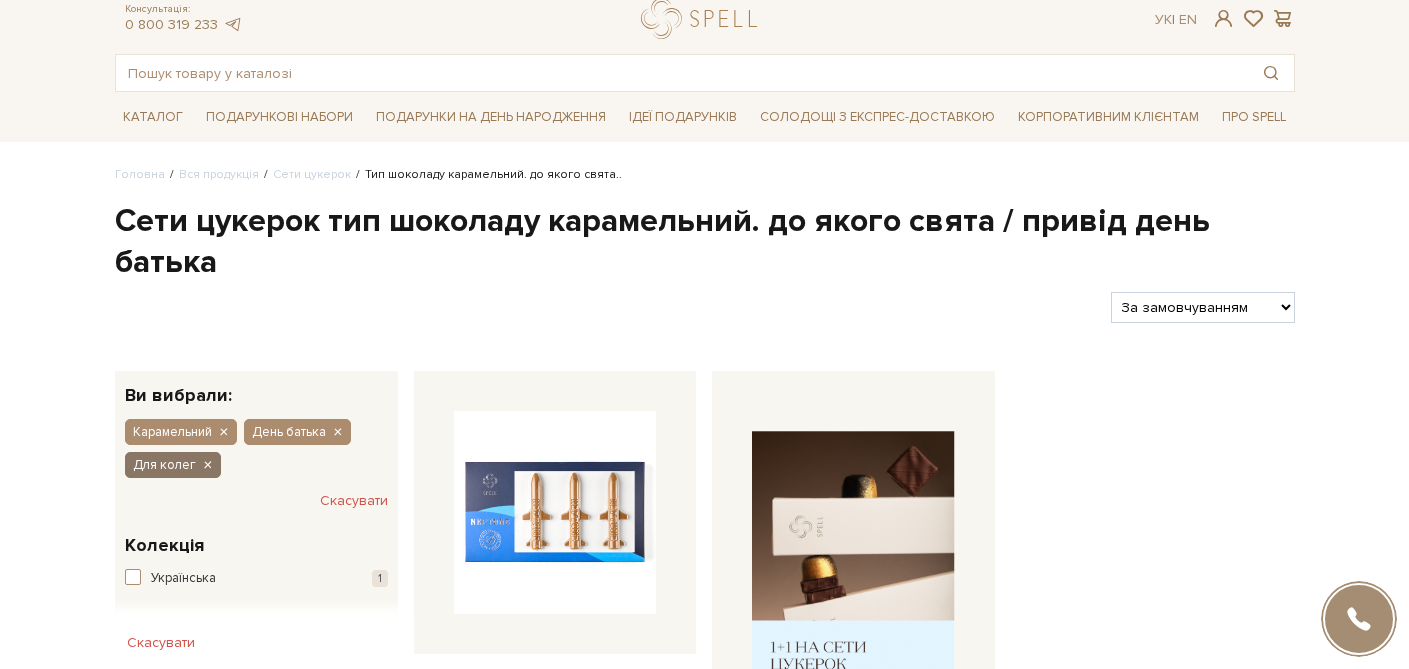 click at bounding box center (207, 466) 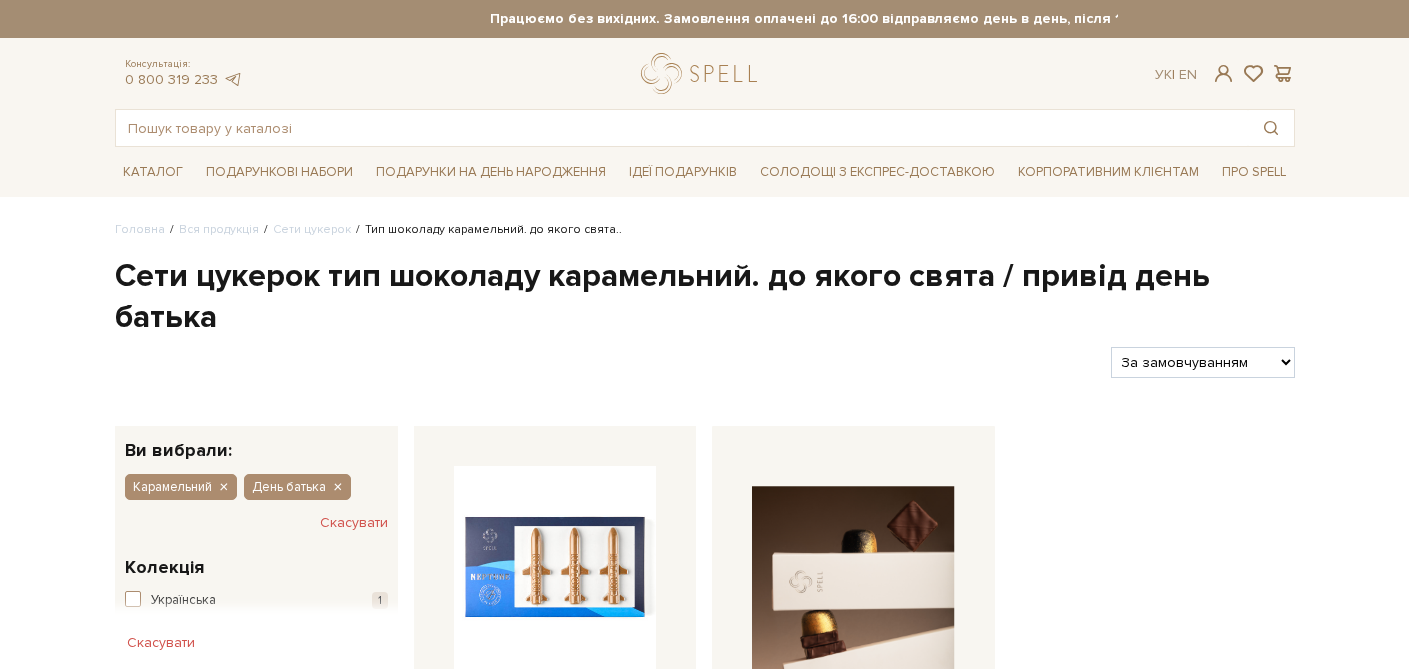 scroll, scrollTop: 0, scrollLeft: 0, axis: both 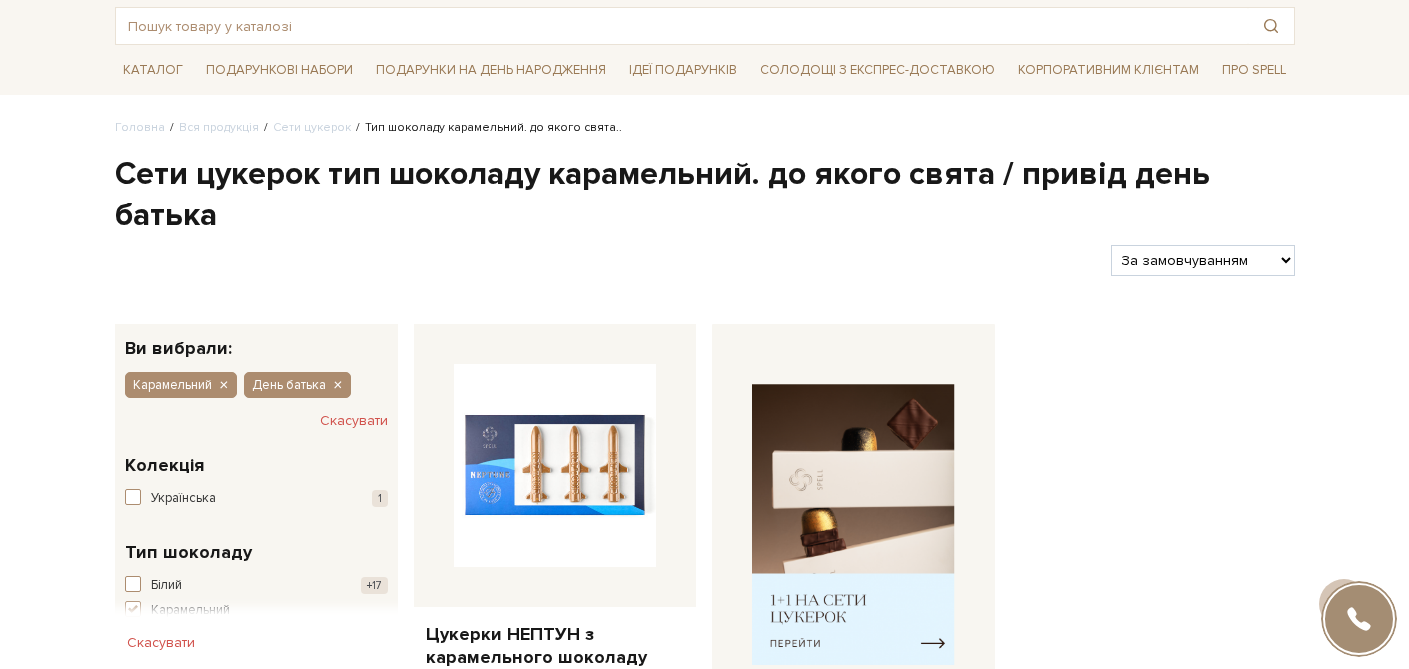 click on "Сети цукерок тип шоколаду карамельний. до якого свята / привід день батька" at bounding box center [705, 195] 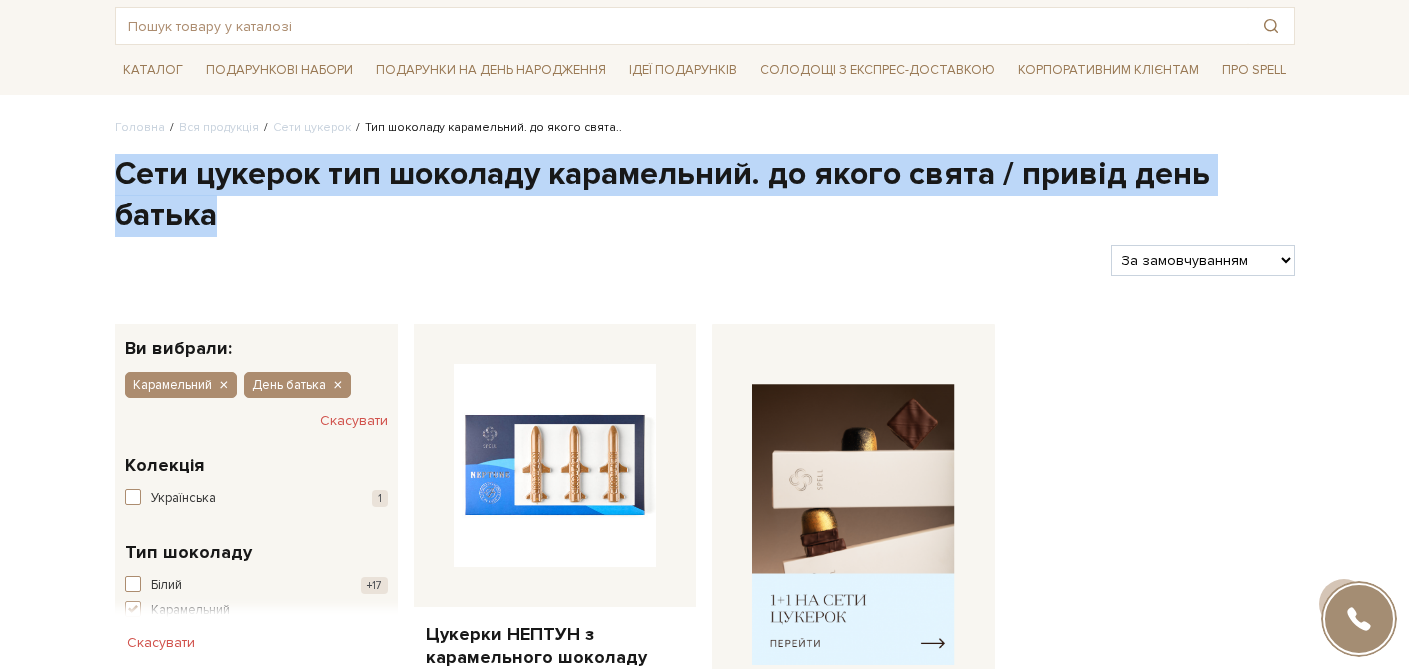 drag, startPoint x: 227, startPoint y: 216, endPoint x: 97, endPoint y: 173, distance: 136.92699 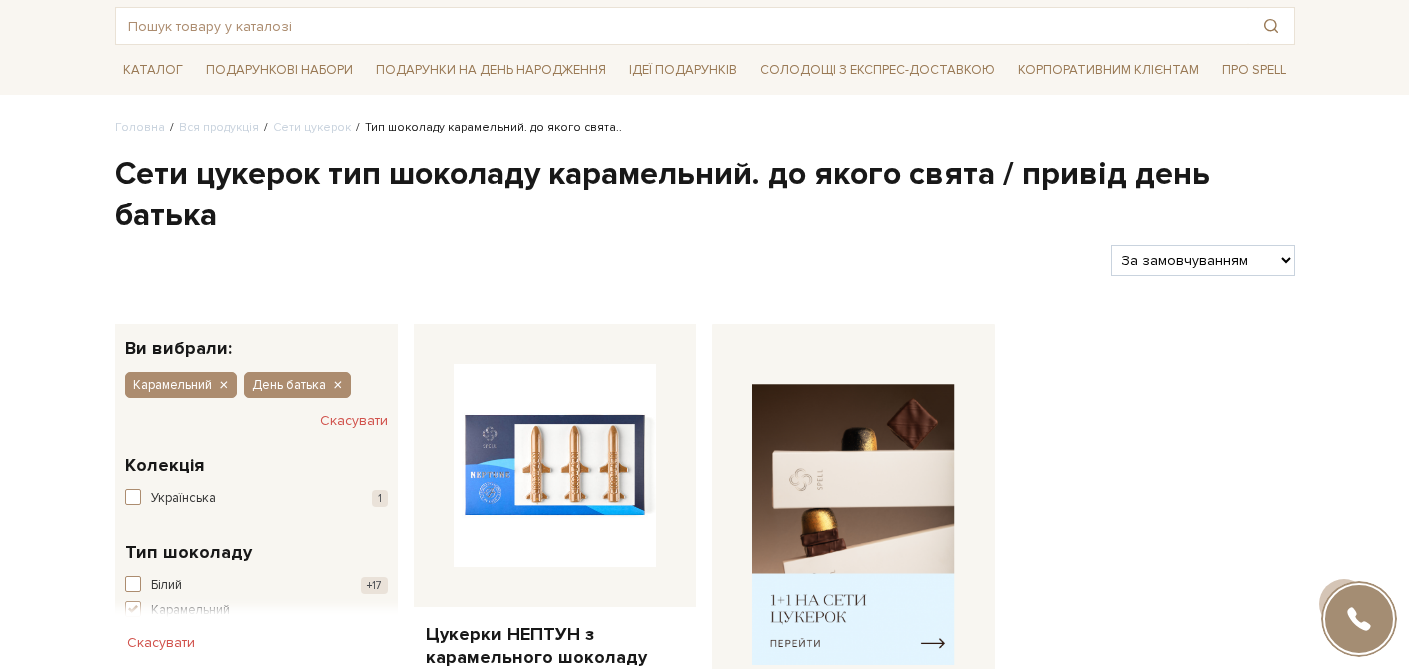 click on "Сети цукерок тип шоколаду карамельний. до якого свята / привід день батька" at bounding box center (705, 195) 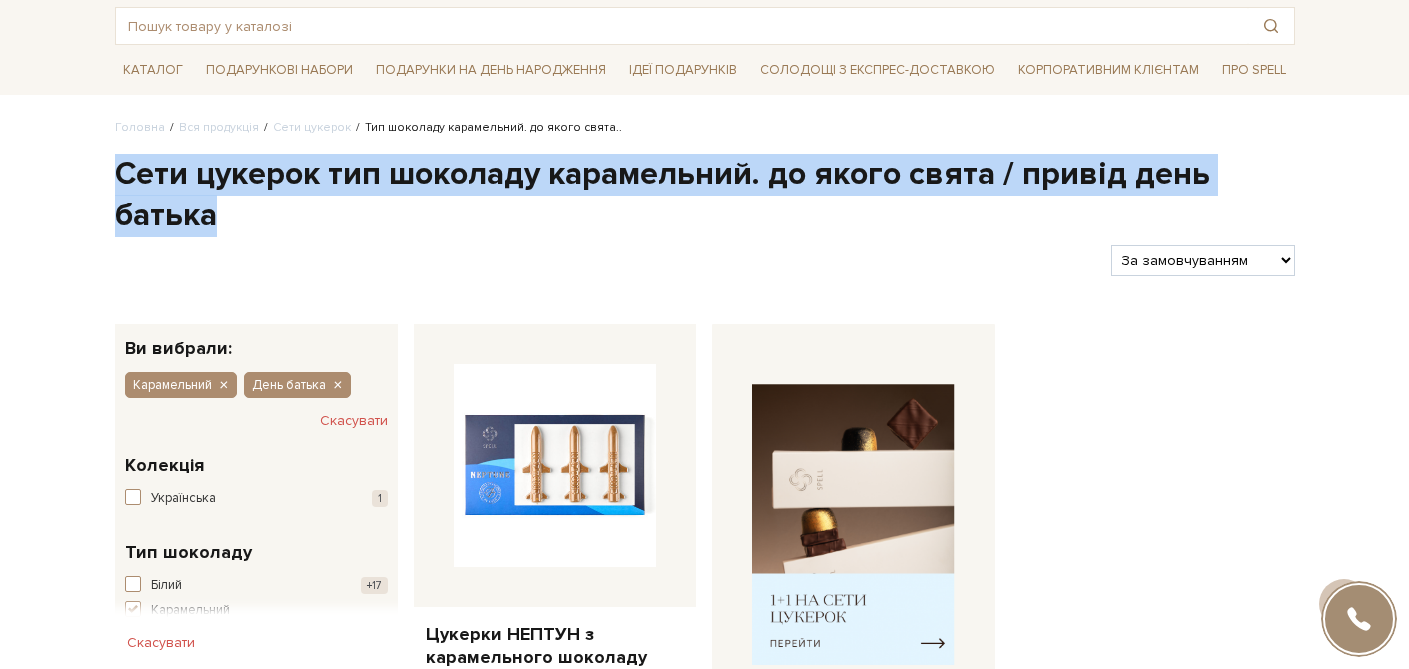 drag, startPoint x: 122, startPoint y: 170, endPoint x: 224, endPoint y: 219, distance: 113.15918 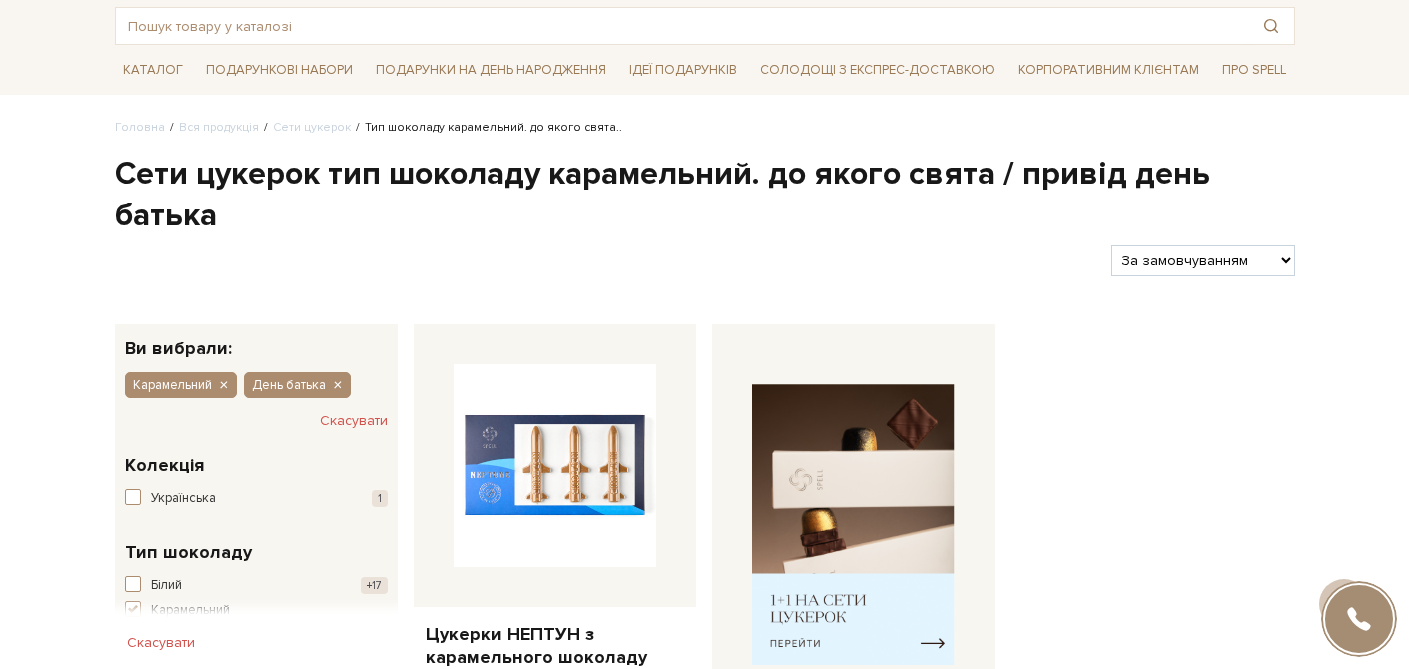 click on "Сети цукерок тип шоколаду карамельний. до якого свята / привід день батька" at bounding box center (705, 195) 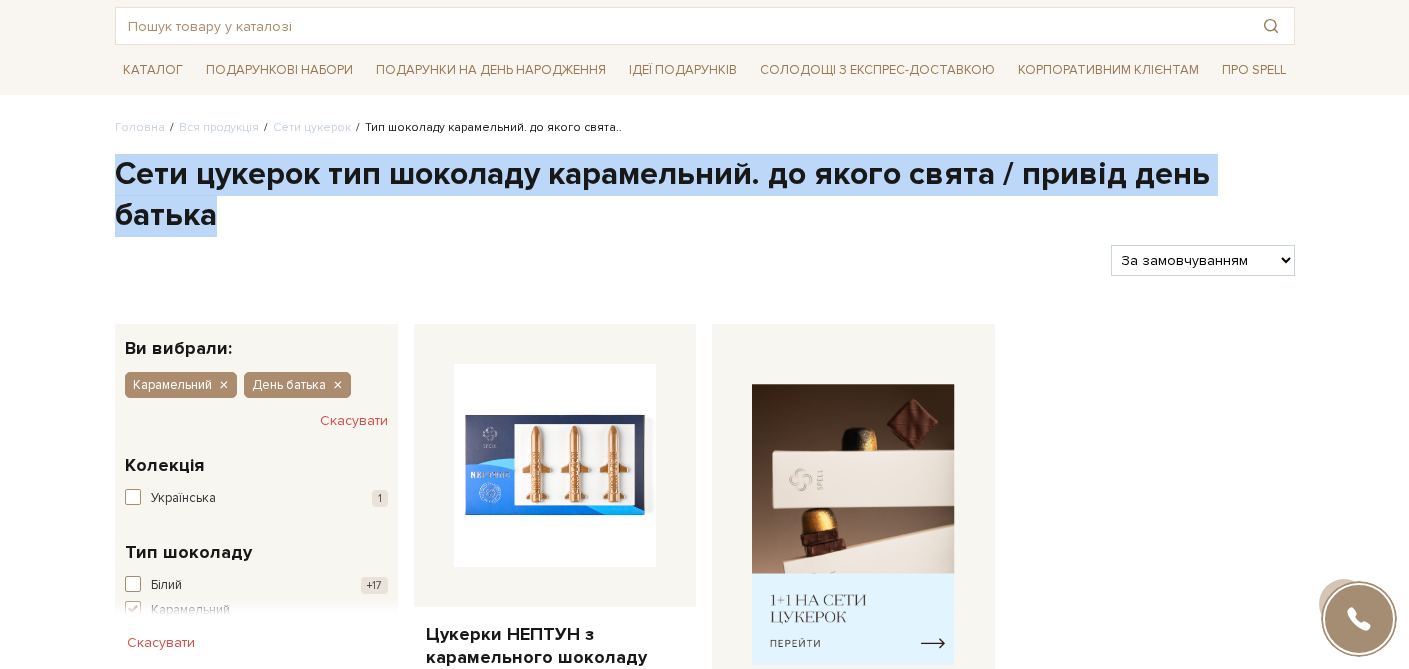 drag, startPoint x: 224, startPoint y: 208, endPoint x: 122, endPoint y: 177, distance: 106.60675 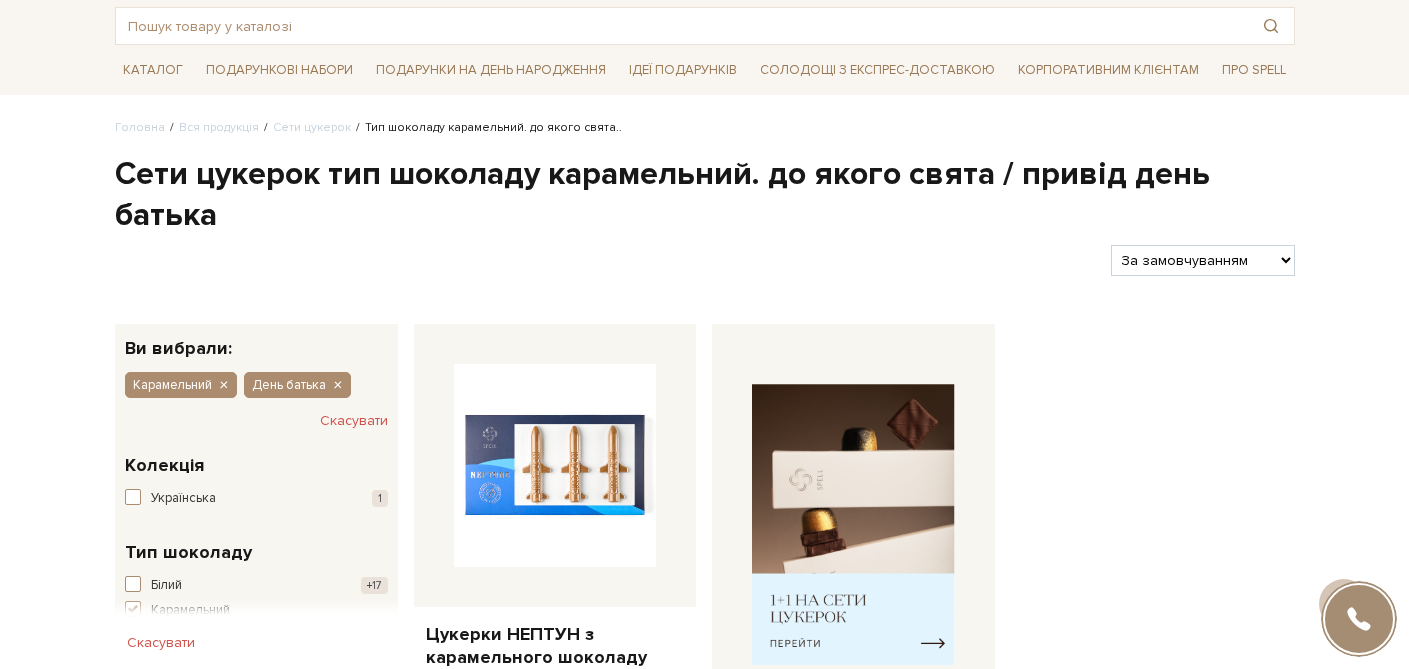 click on "Сети цукерок тип шоколаду карамельний. до якого свята / привід день батька" at bounding box center (705, 195) 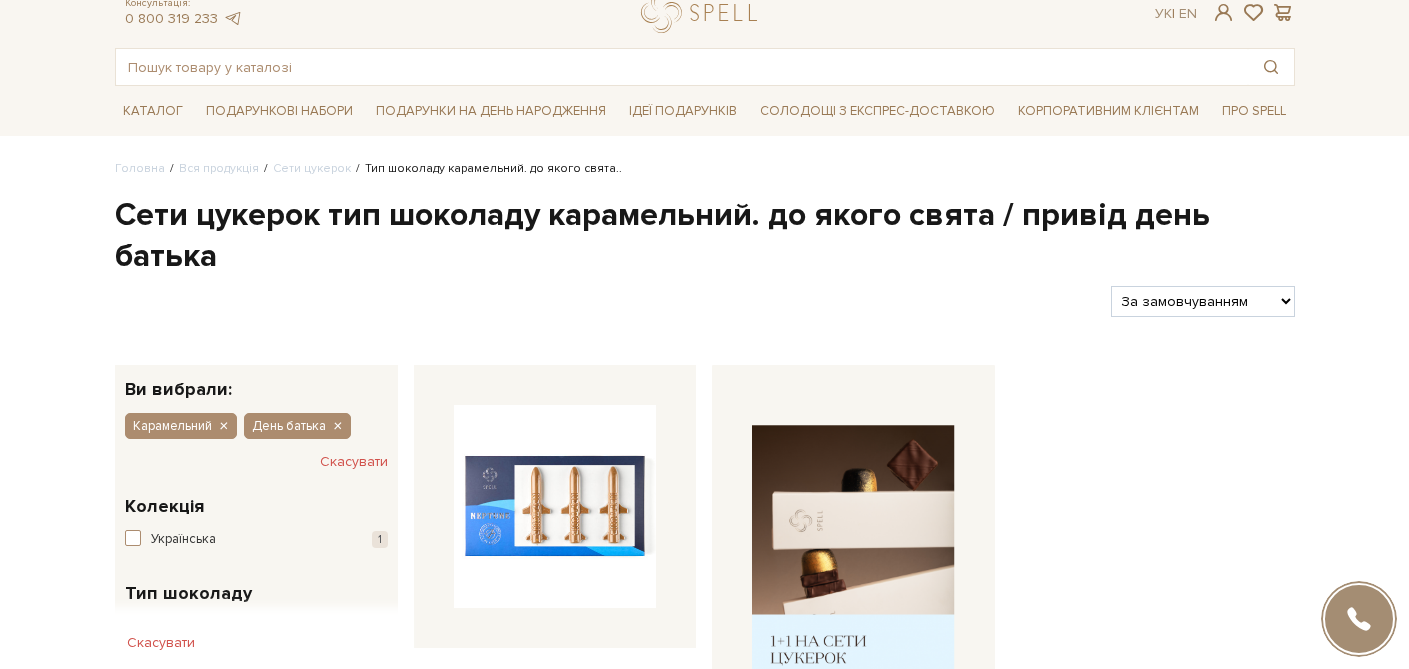 scroll, scrollTop: 62, scrollLeft: 0, axis: vertical 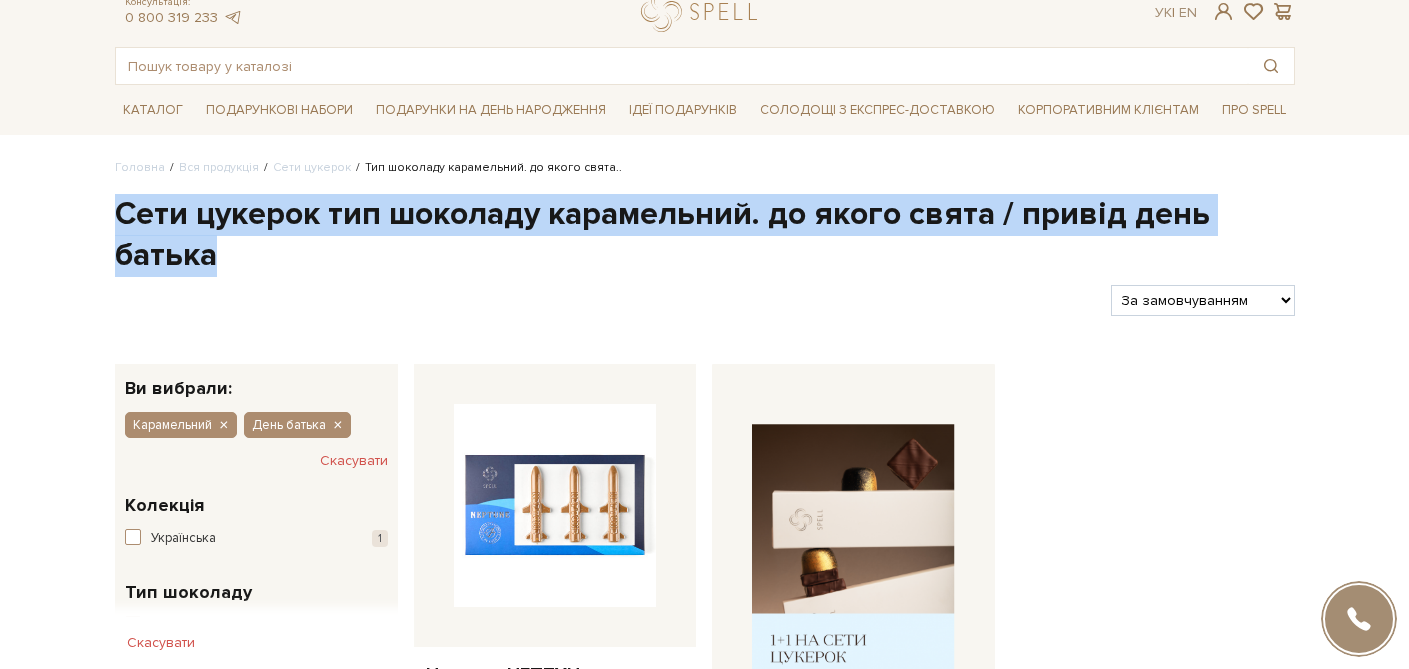 drag, startPoint x: 218, startPoint y: 256, endPoint x: 118, endPoint y: 213, distance: 108.85311 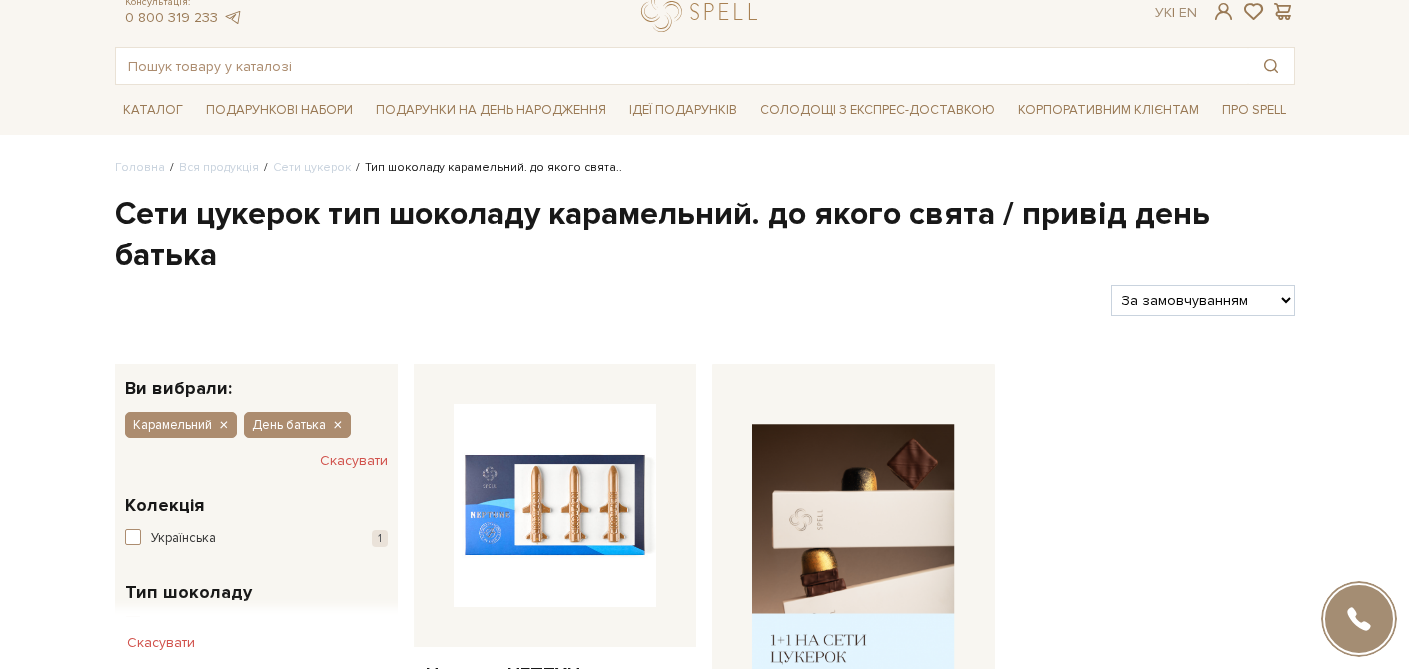 click on "Сети цукерок тип шоколаду карамельний. до якого свята / привід день батька" at bounding box center (705, 235) 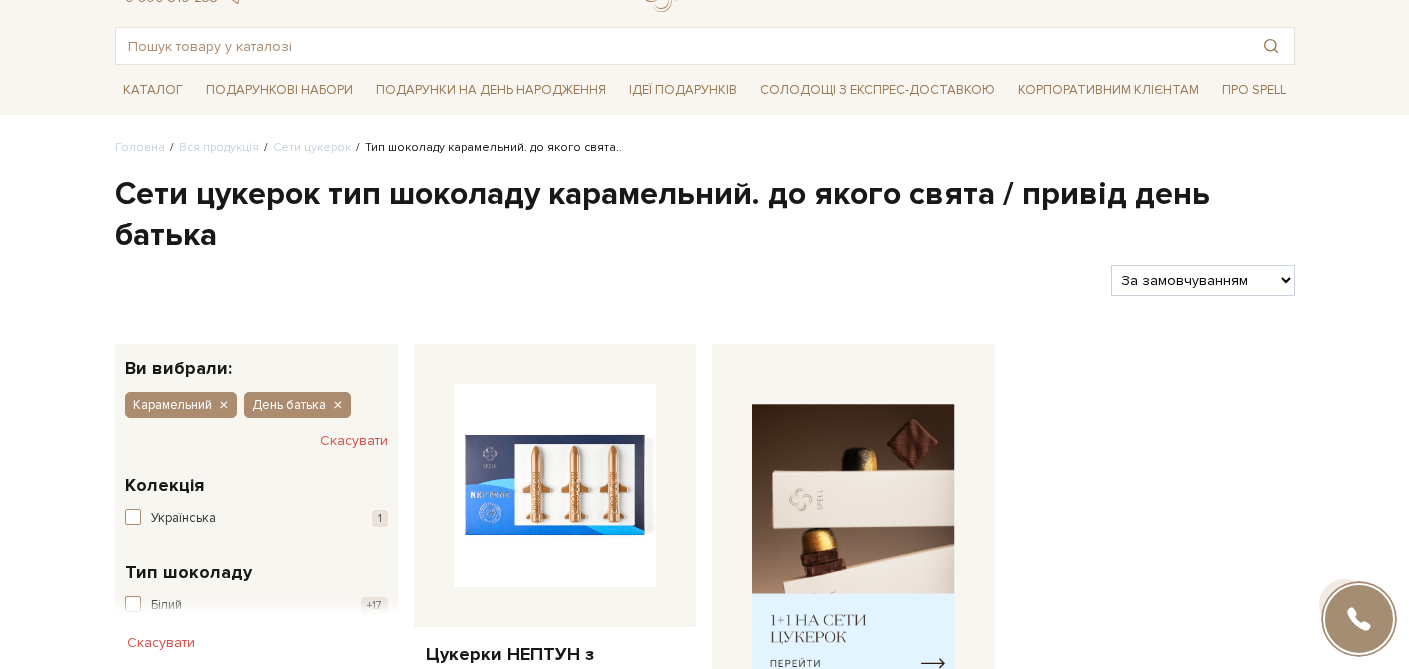 scroll, scrollTop: 84, scrollLeft: 0, axis: vertical 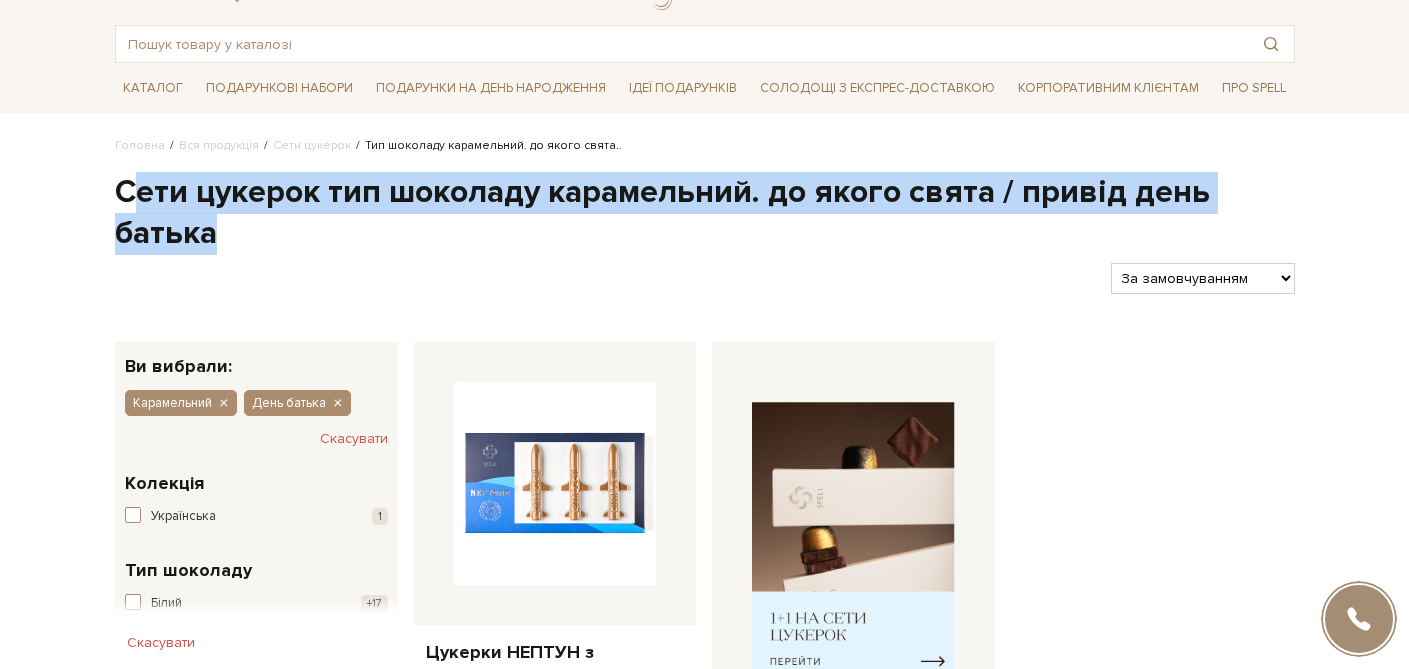 drag, startPoint x: 128, startPoint y: 192, endPoint x: 229, endPoint y: 235, distance: 109.77249 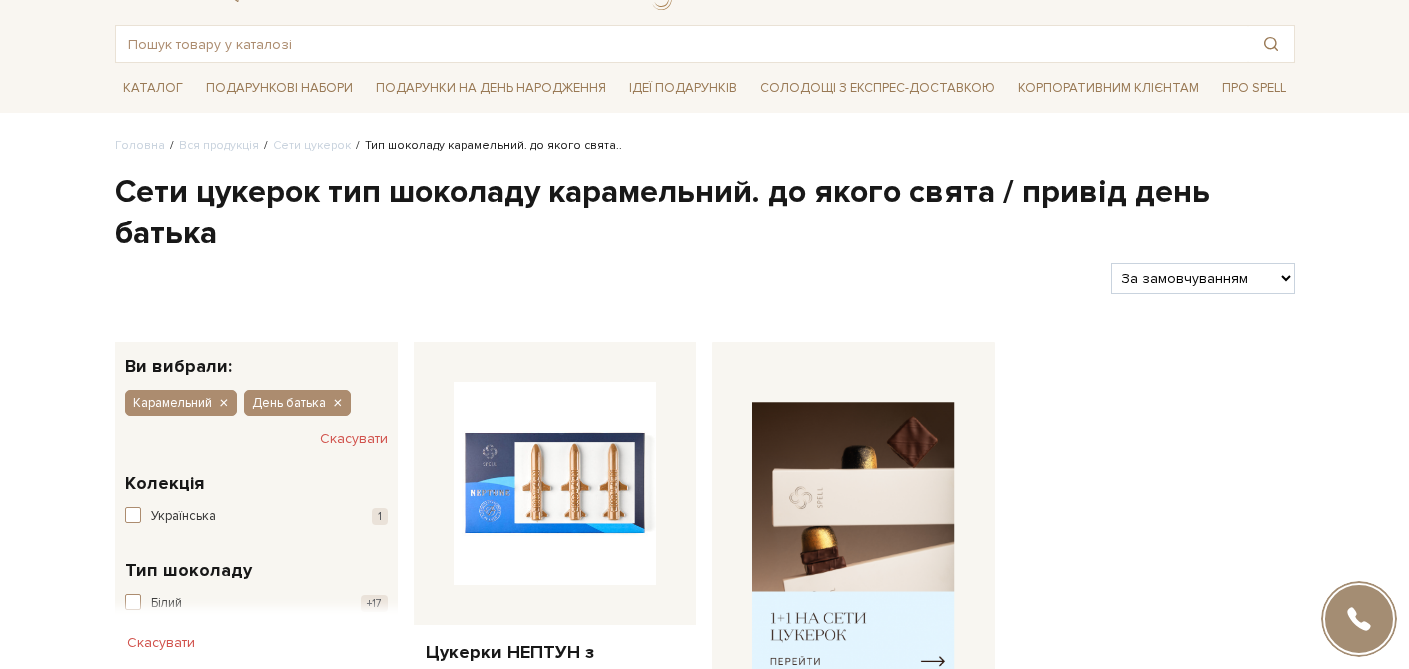click on "Фільтри
За замовчуванням
За Ціною (зростання)
За Ціною (зменшення)
Новинки За популярністю" at bounding box center [705, 270] 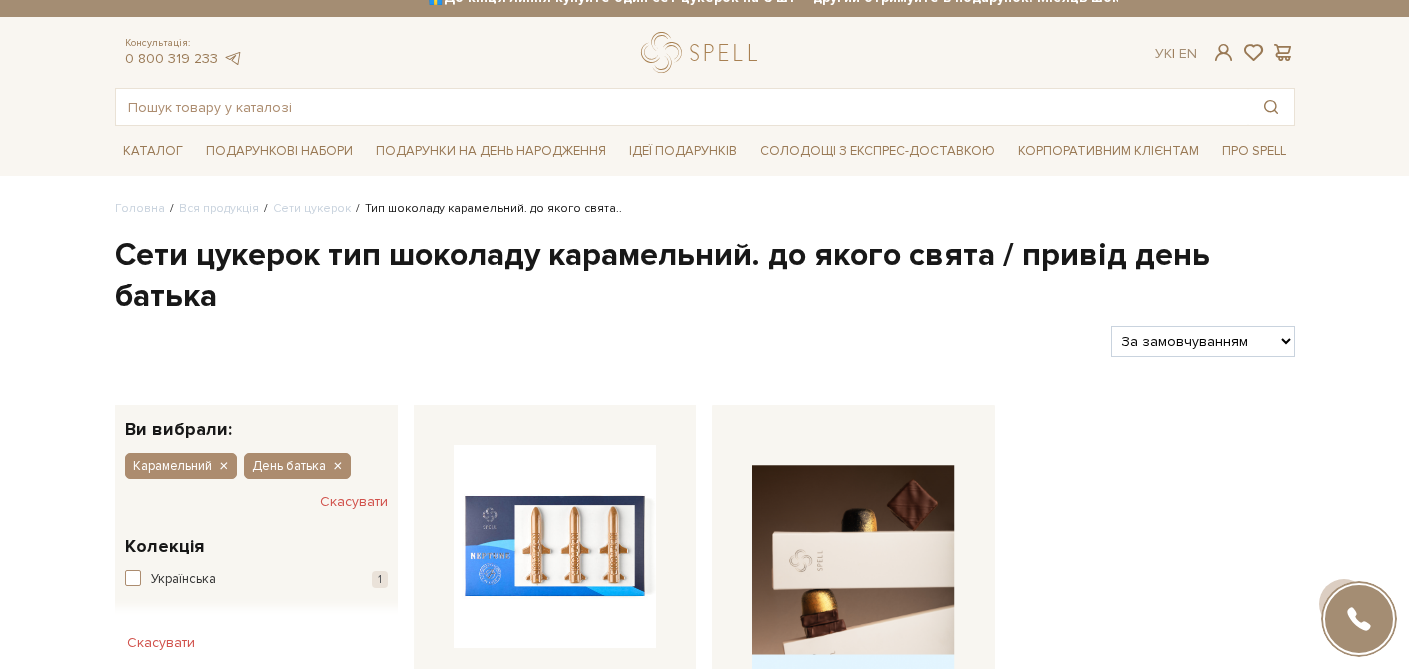 scroll, scrollTop: 0, scrollLeft: 0, axis: both 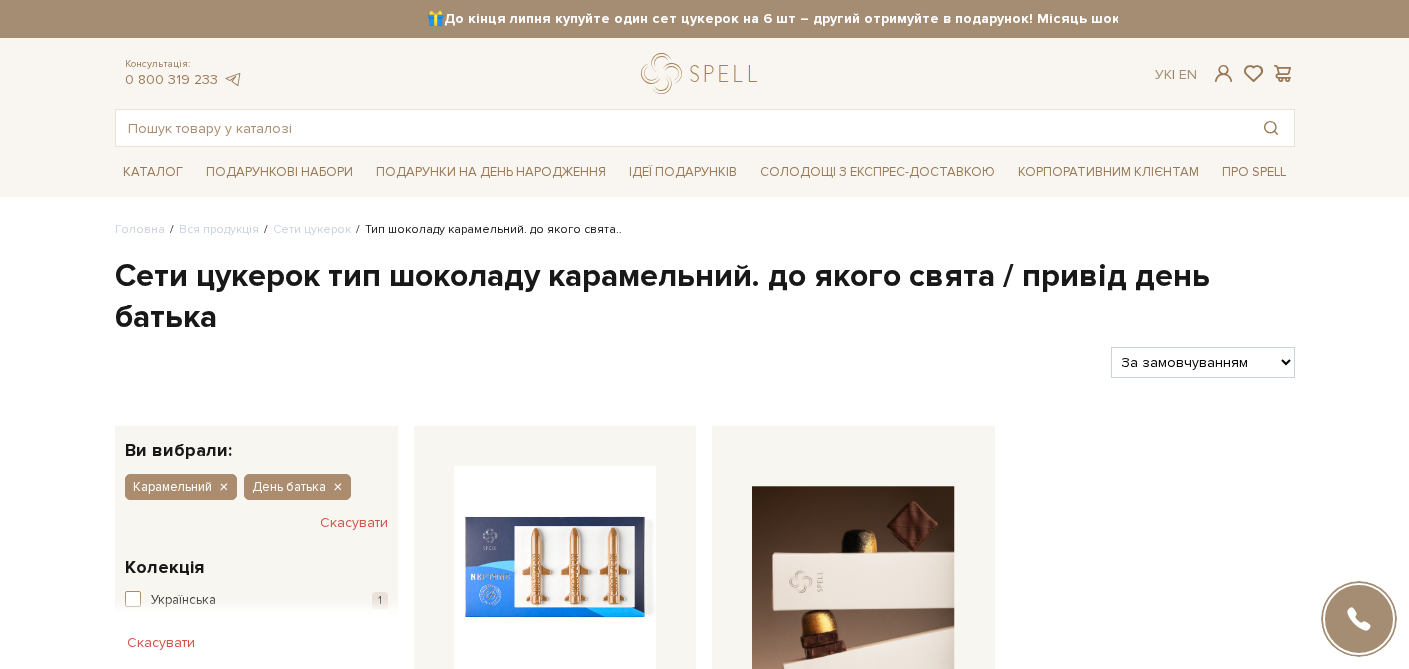 click on "Скасувати" at bounding box center (354, 523) 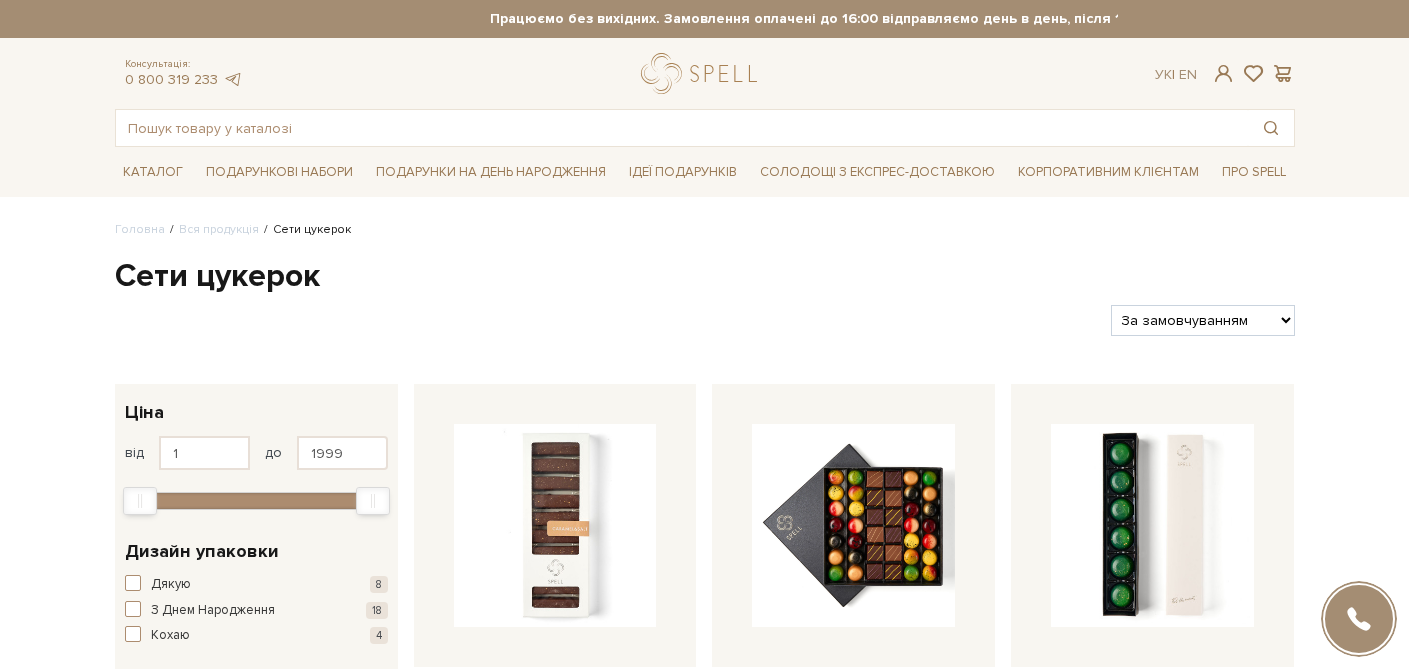 scroll, scrollTop: 0, scrollLeft: 0, axis: both 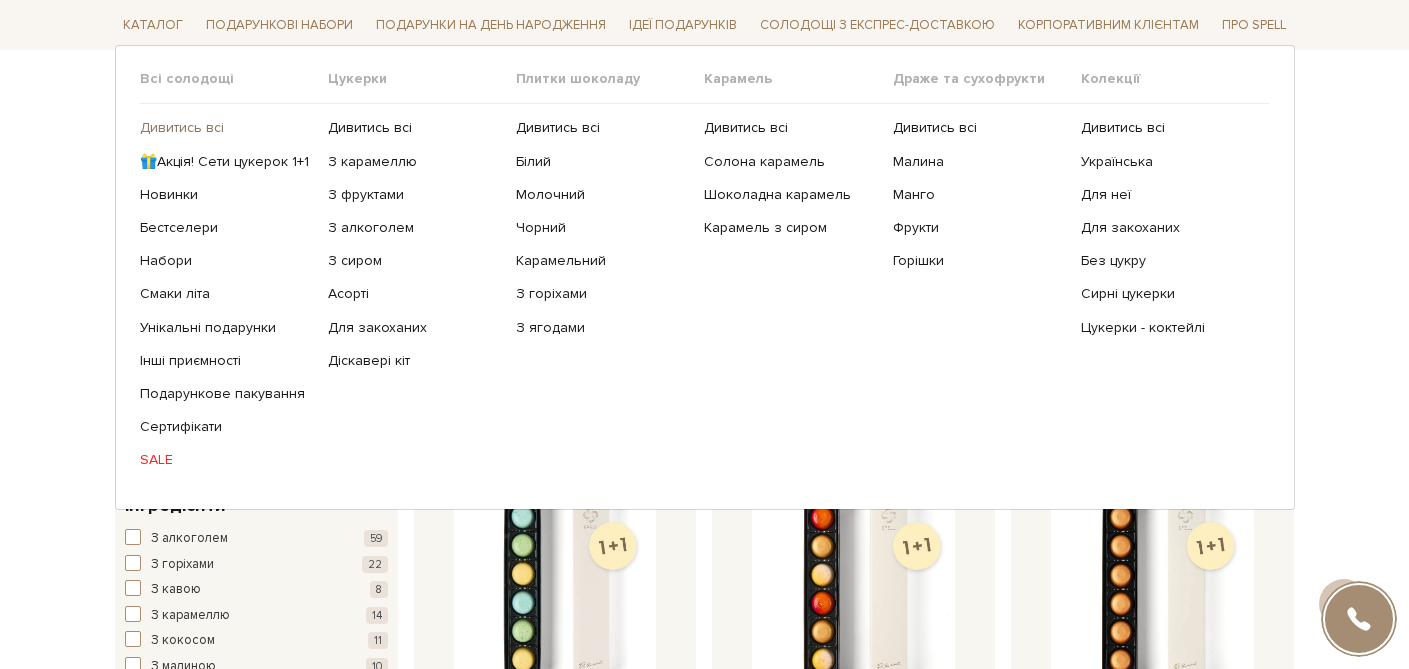 click on "Дивитись всі" at bounding box center (226, 128) 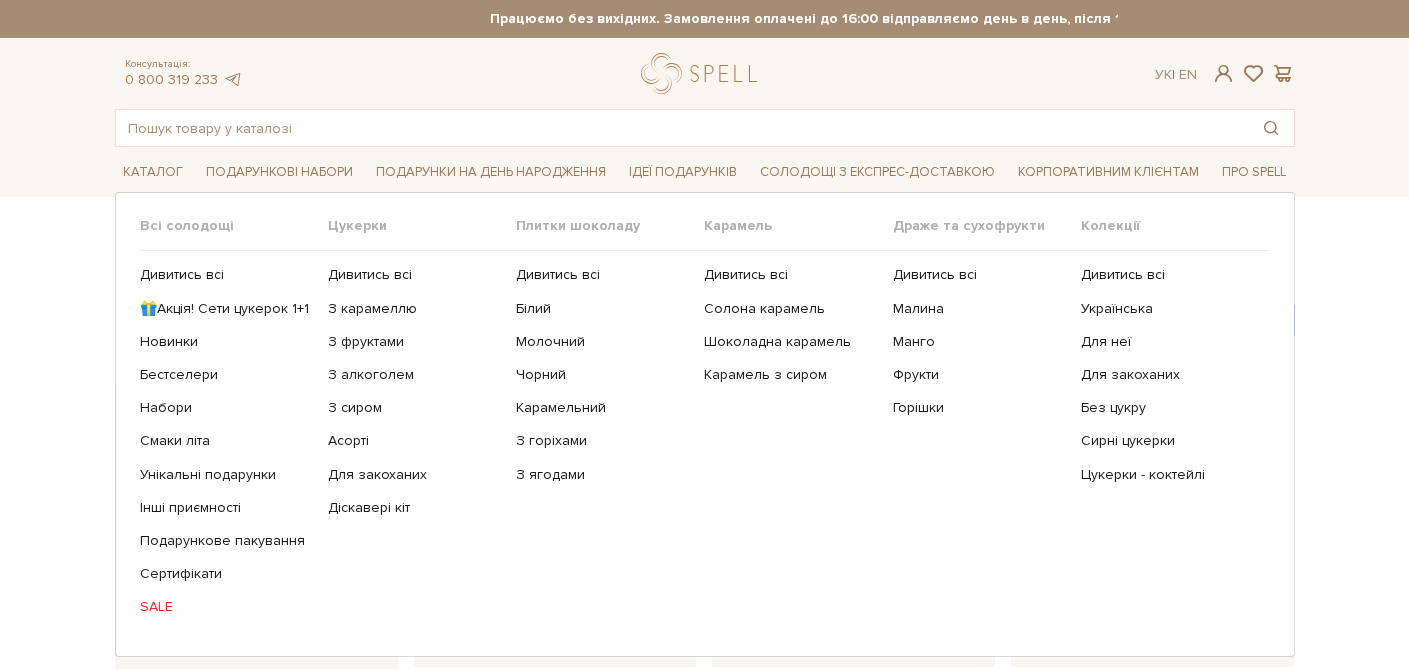 scroll, scrollTop: 0, scrollLeft: 0, axis: both 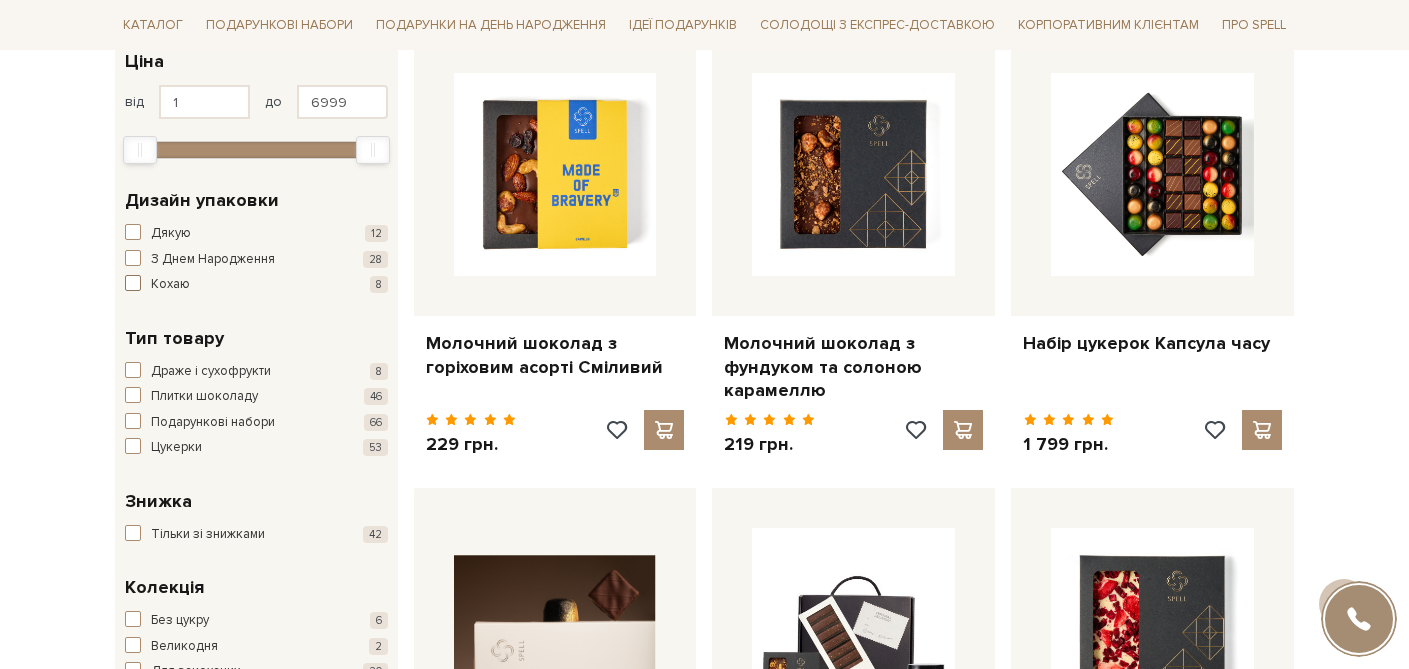 click on "Кохаю
8" at bounding box center [256, 285] 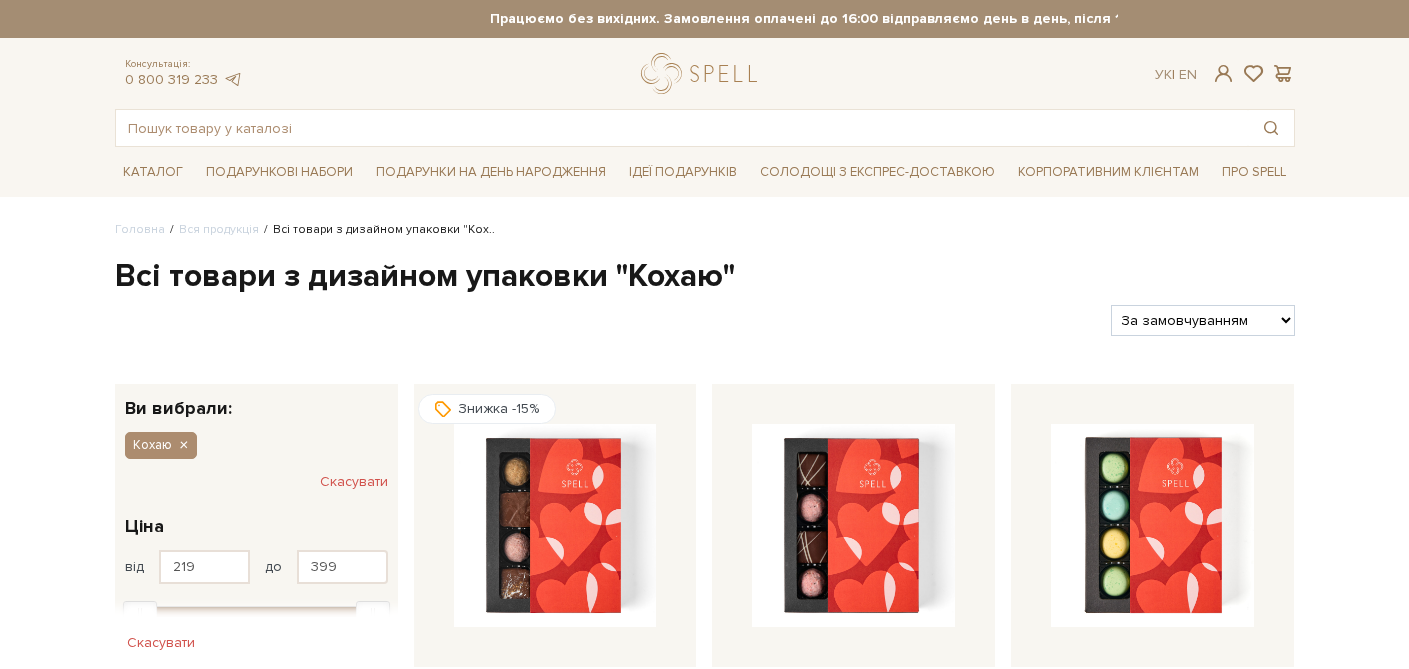 scroll, scrollTop: 0, scrollLeft: 0, axis: both 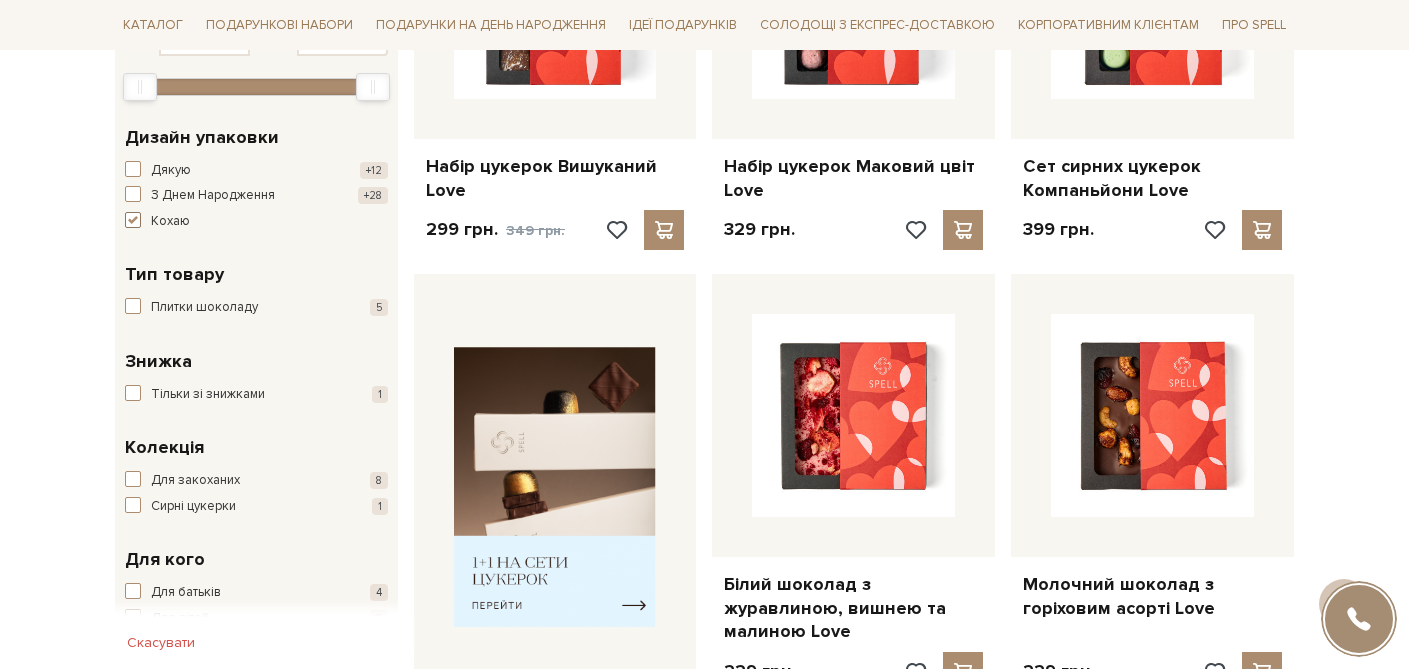 click at bounding box center (133, 220) 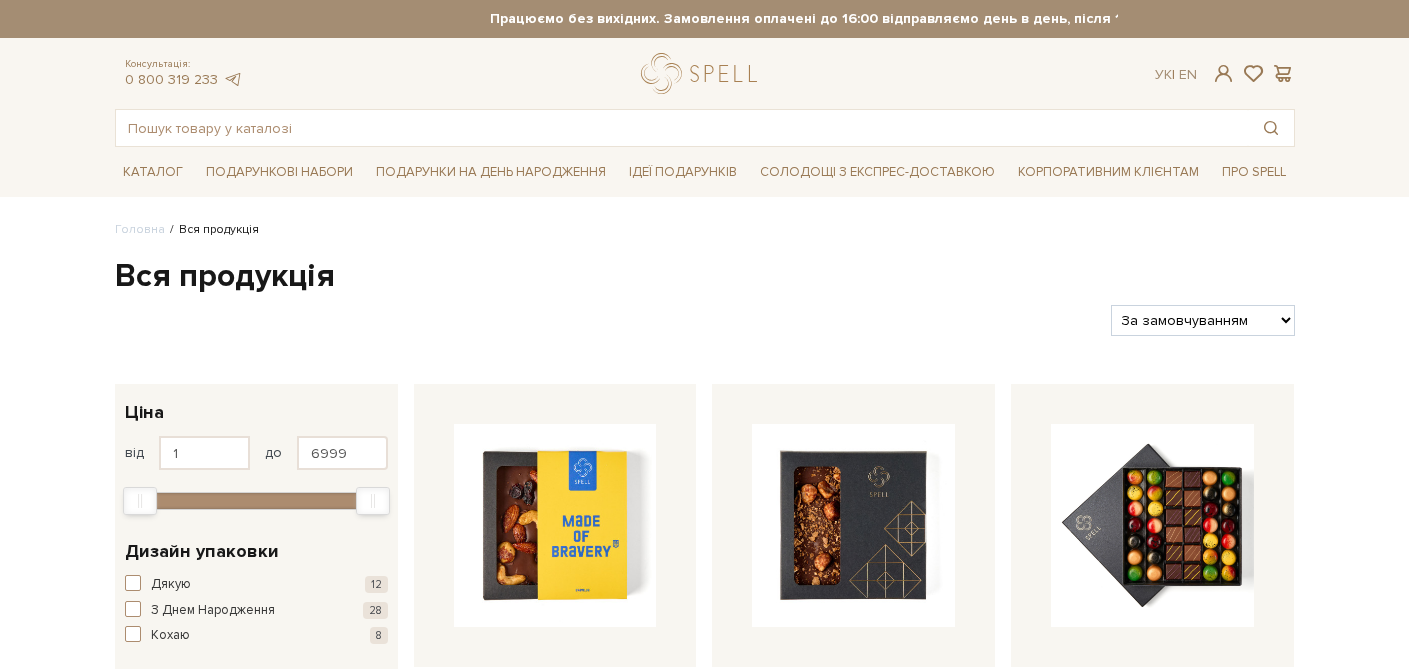 scroll, scrollTop: 0, scrollLeft: 0, axis: both 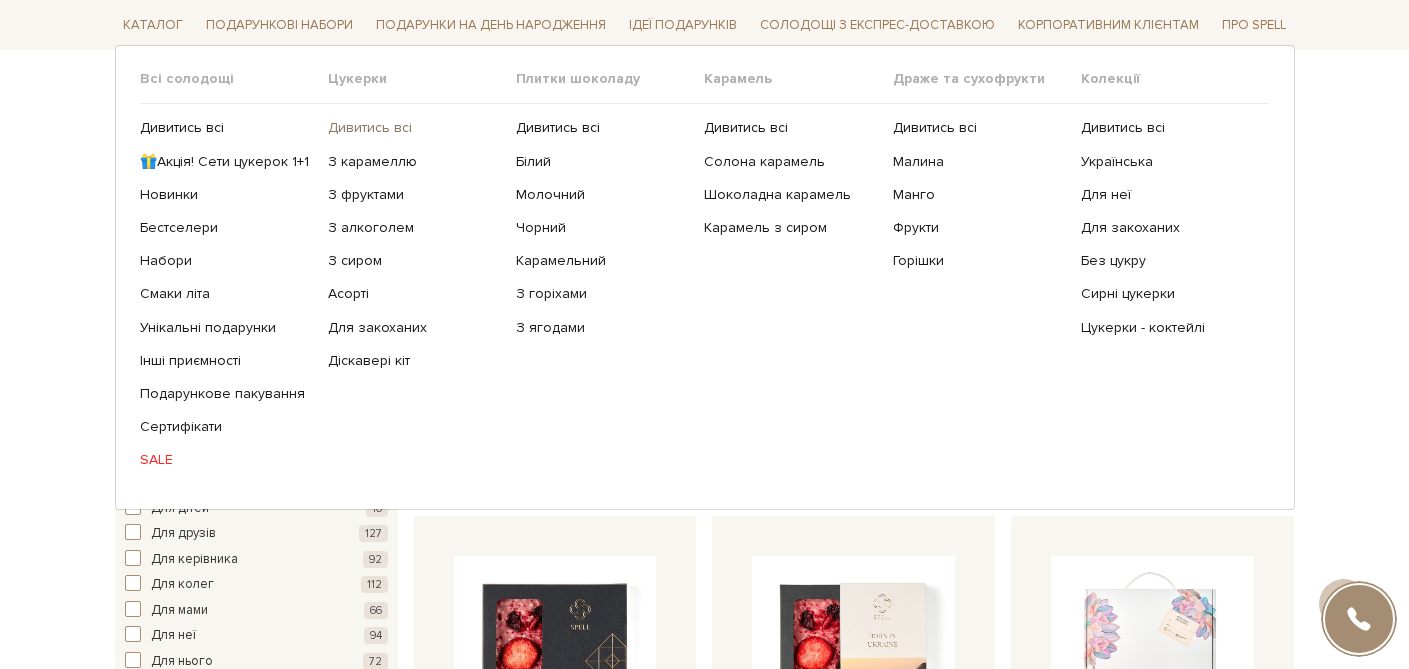click on "Дивитись всі" at bounding box center [414, 128] 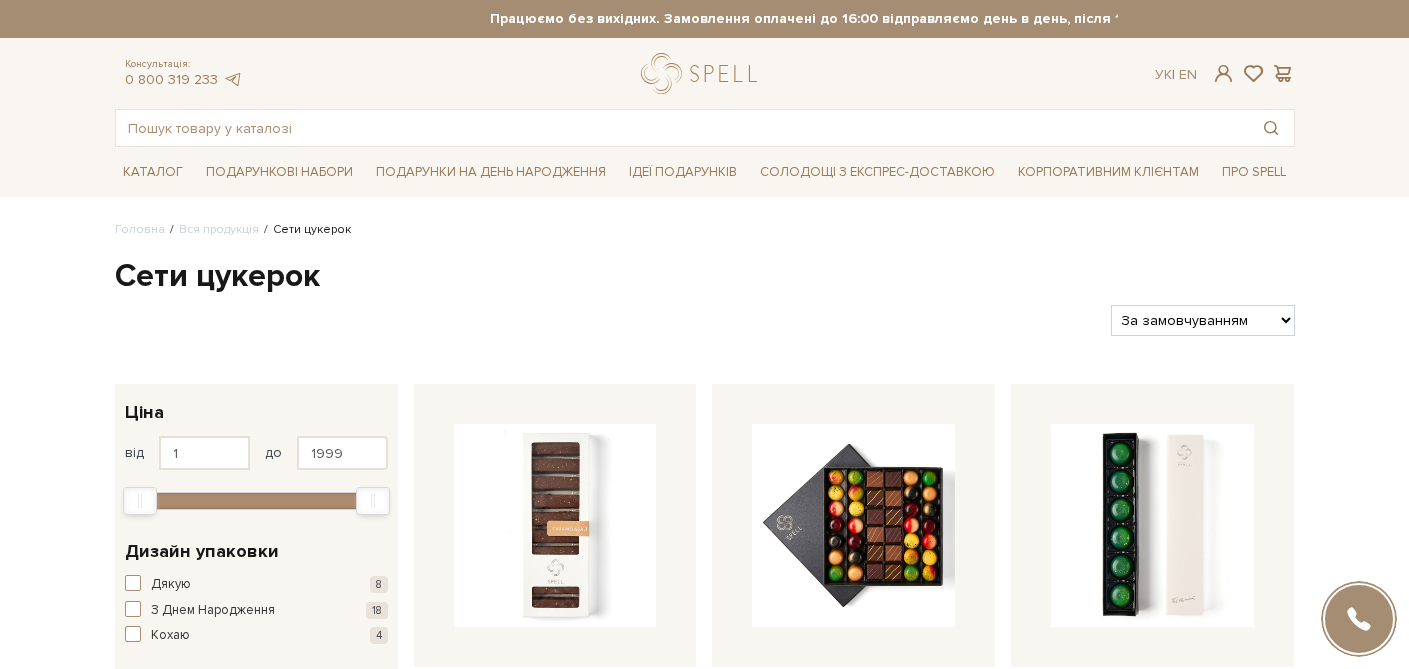 scroll, scrollTop: 0, scrollLeft: 0, axis: both 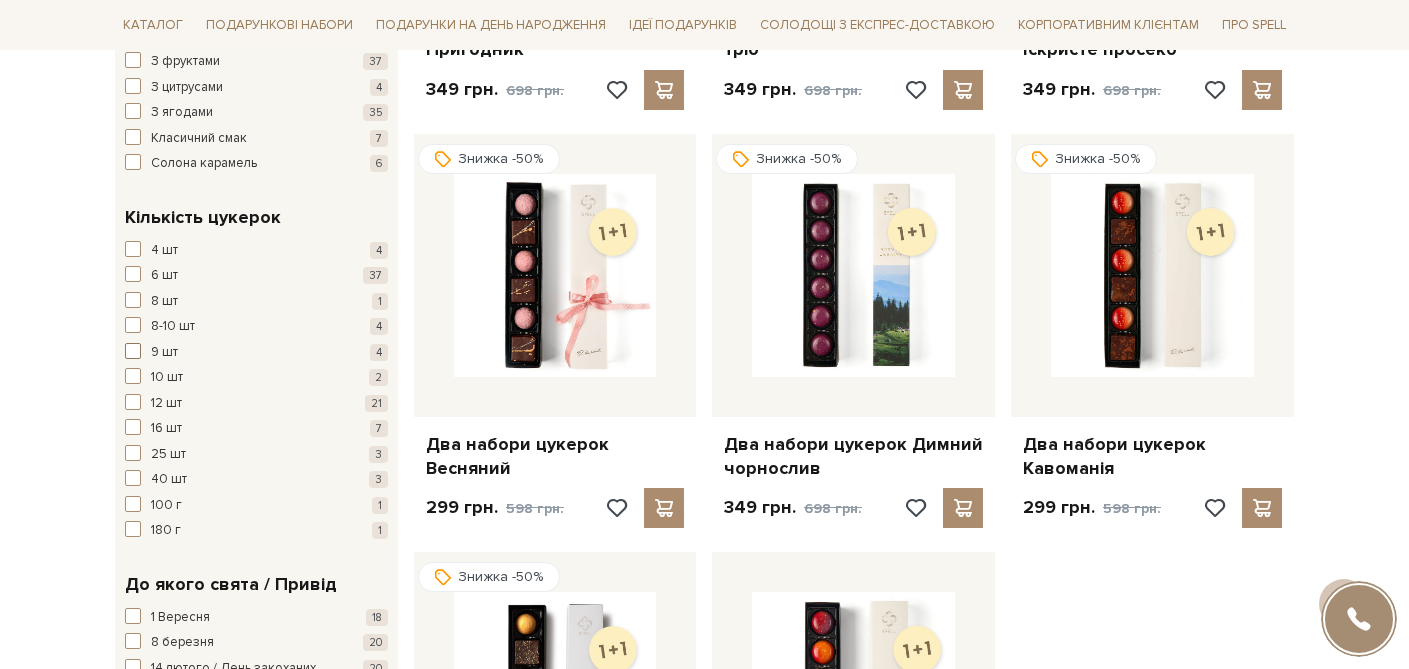 click at bounding box center (133, 351) 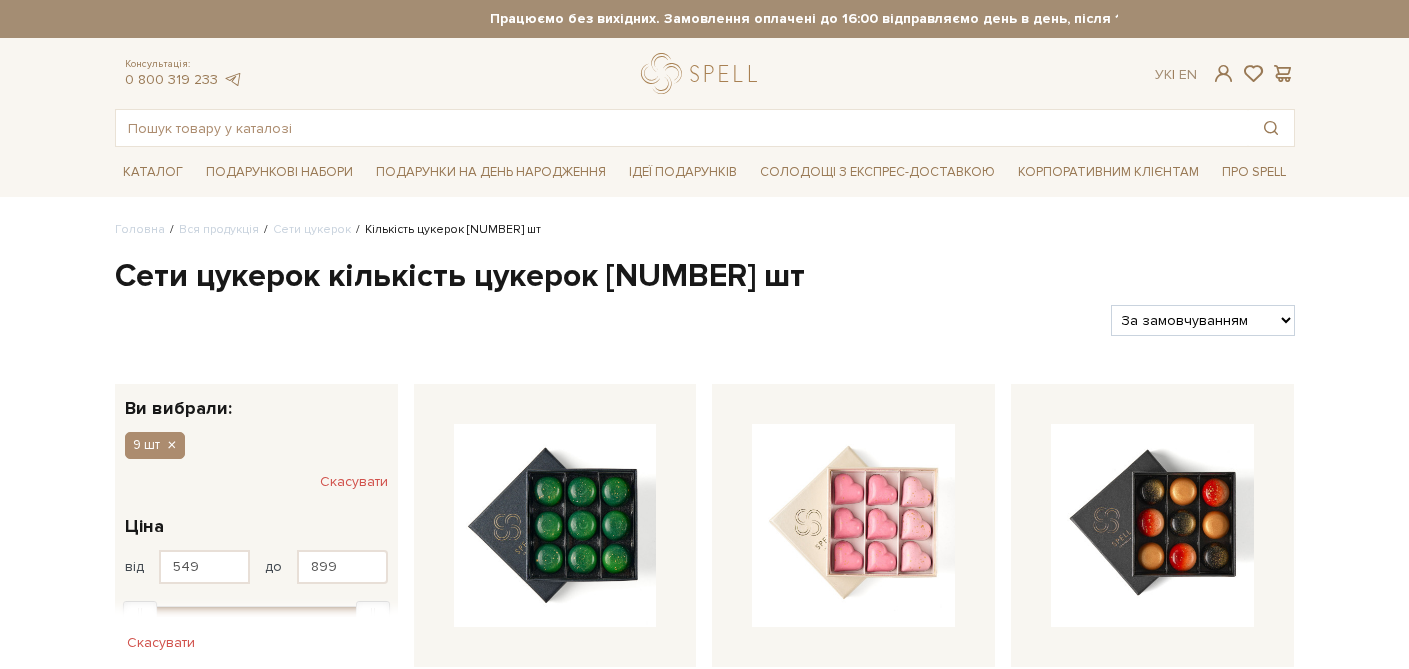 scroll, scrollTop: 0, scrollLeft: 0, axis: both 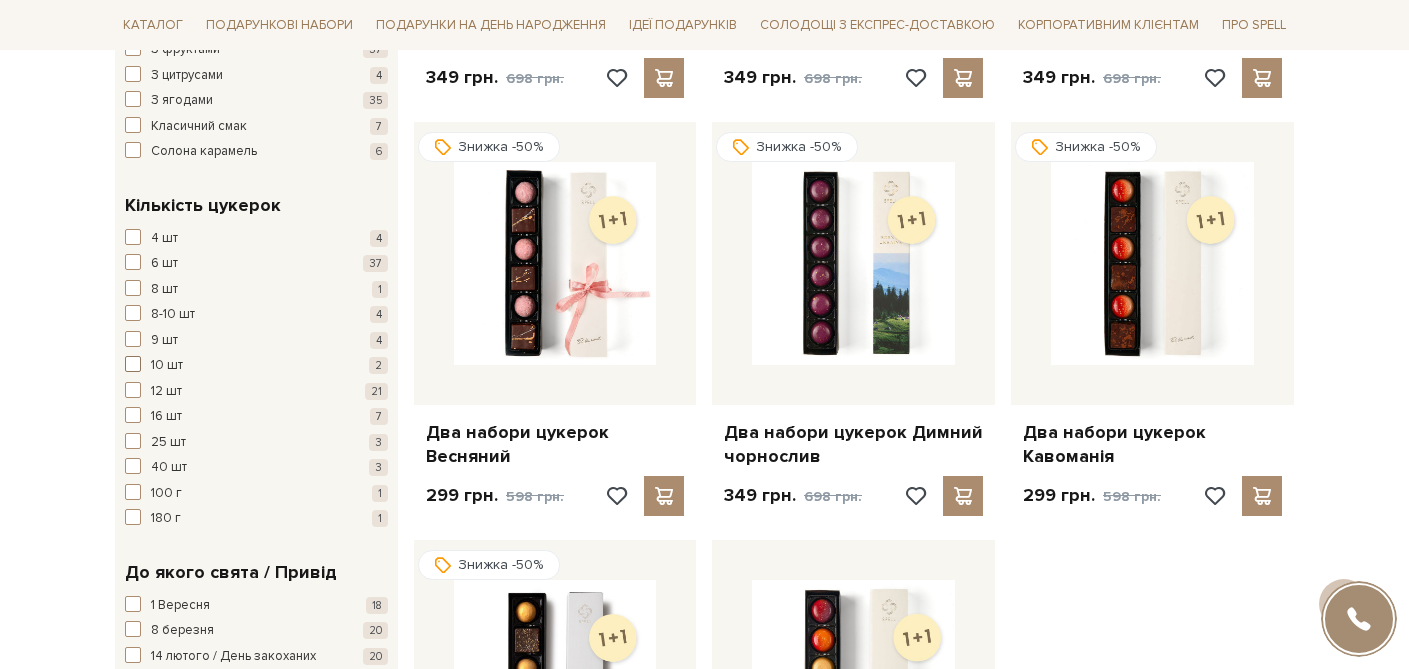 click at bounding box center (133, 364) 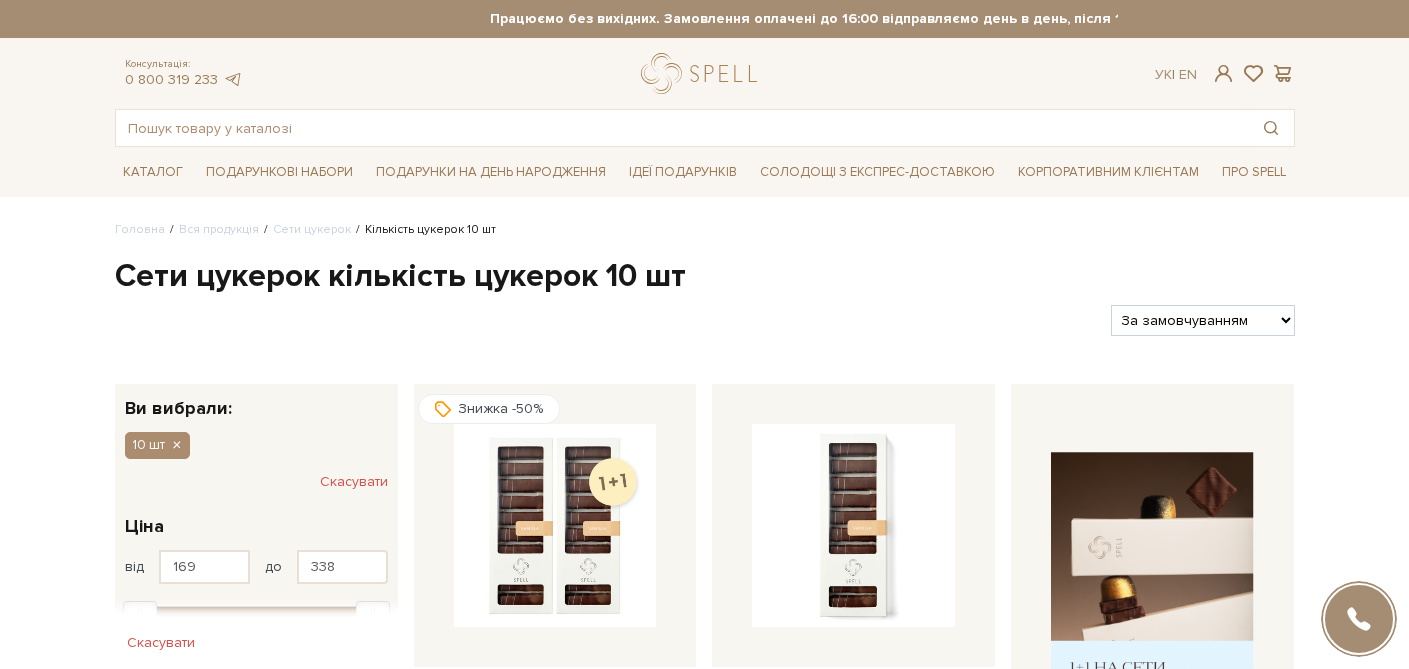 scroll, scrollTop: 0, scrollLeft: 0, axis: both 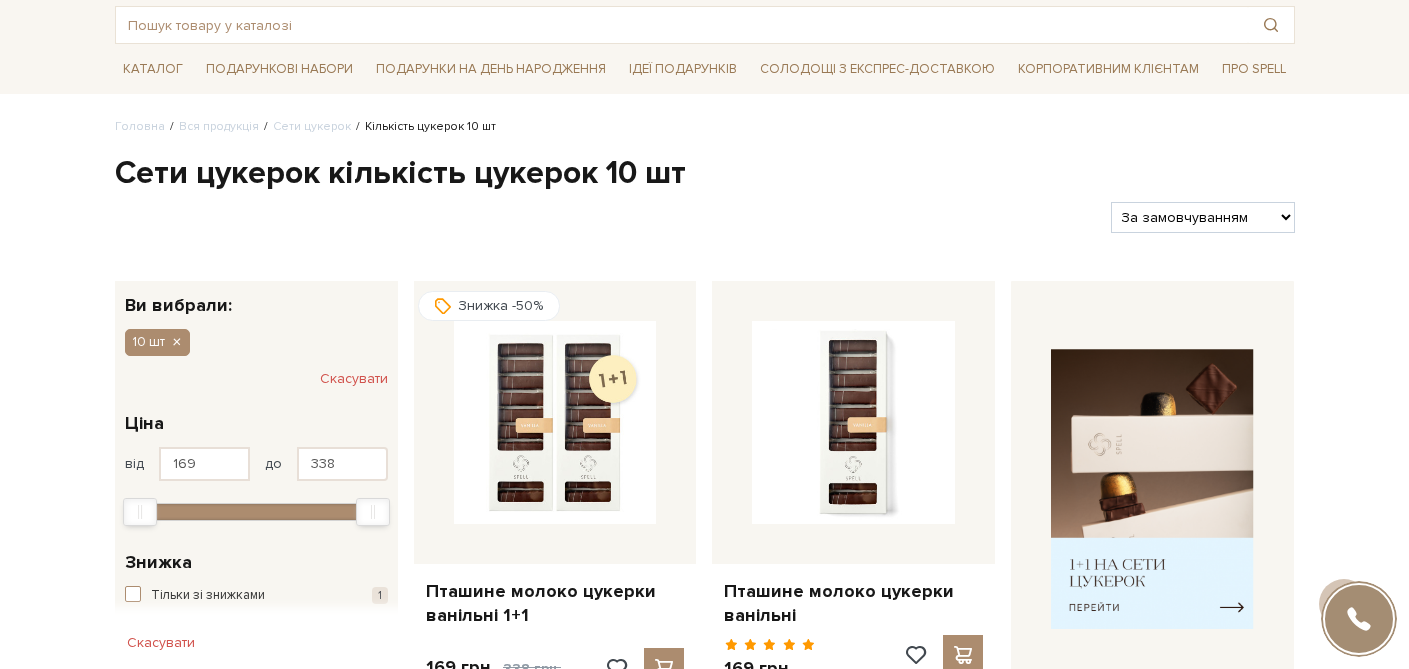 click on "Скасувати" at bounding box center [354, 379] 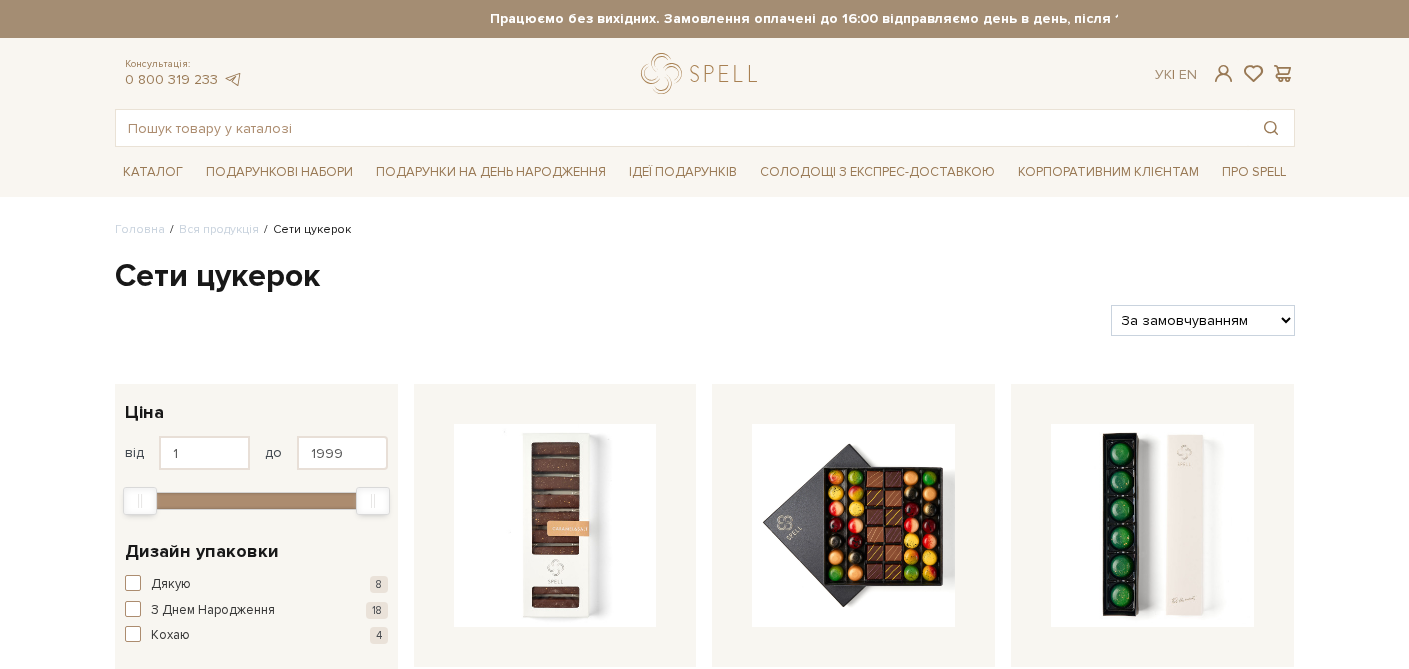 scroll, scrollTop: 0, scrollLeft: 0, axis: both 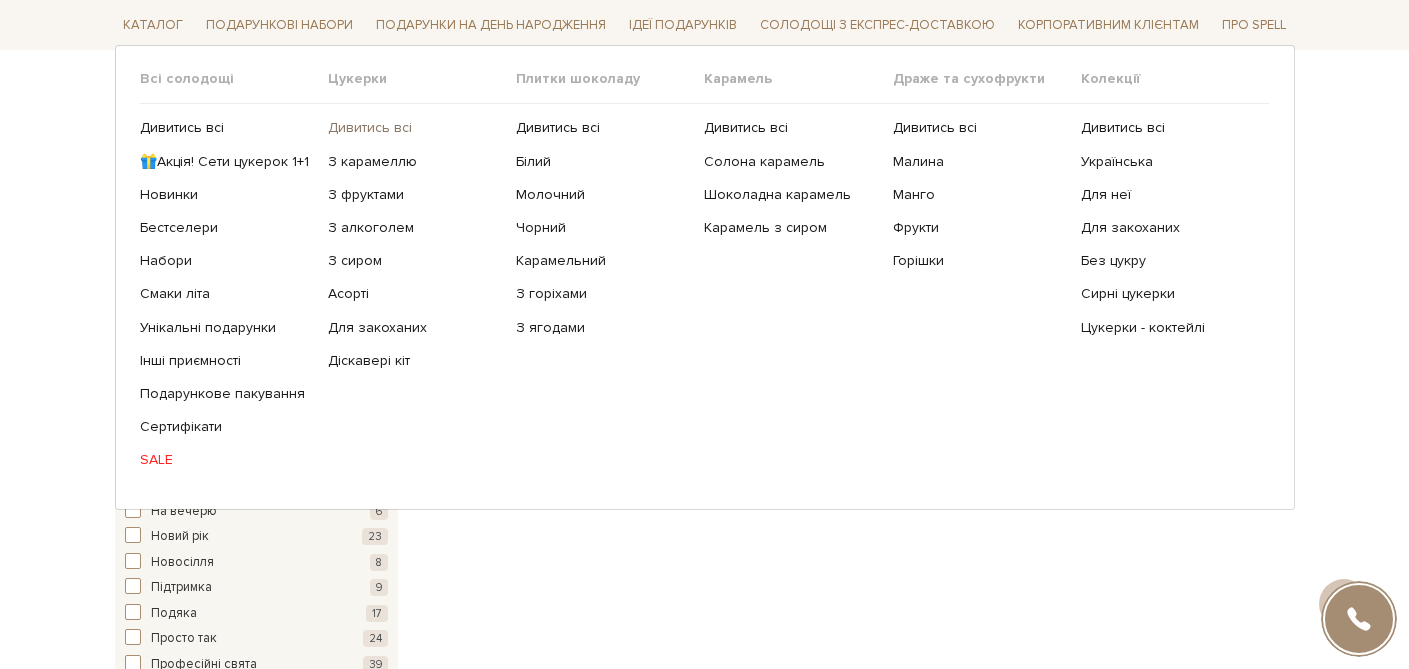 click on "Дивитись всі" at bounding box center [414, 128] 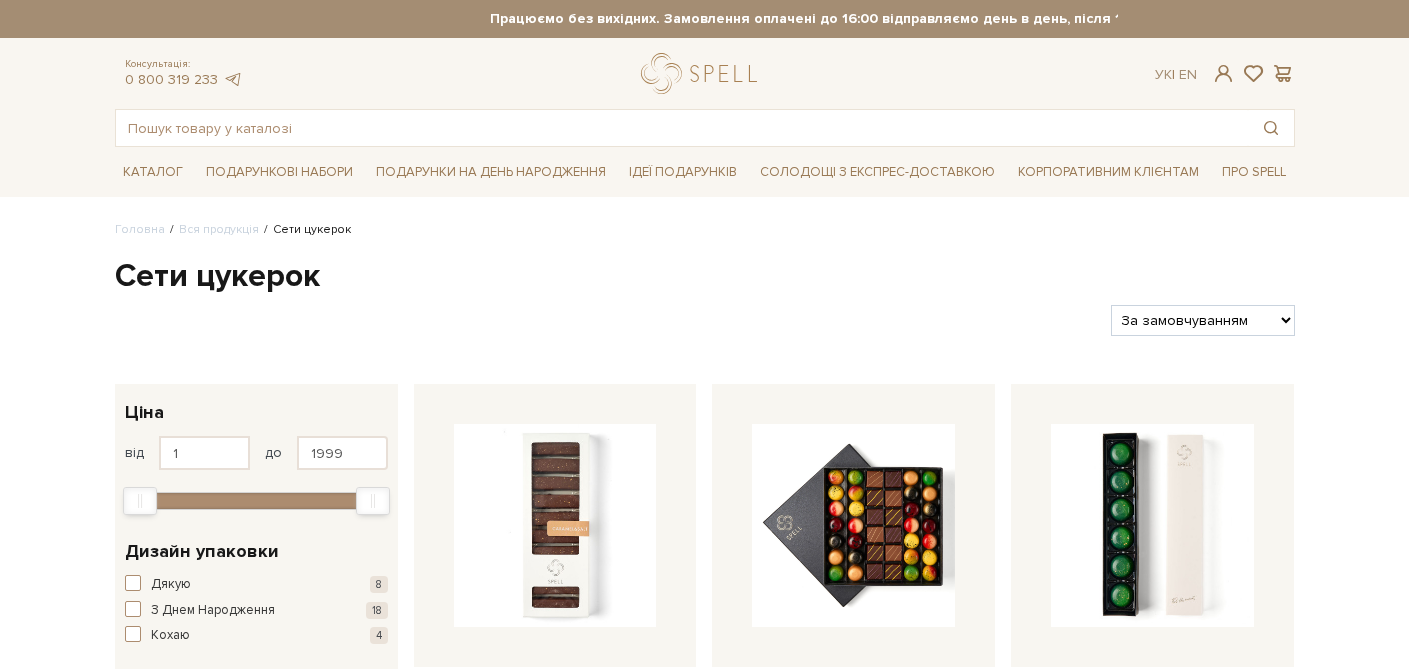 scroll, scrollTop: 0, scrollLeft: 0, axis: both 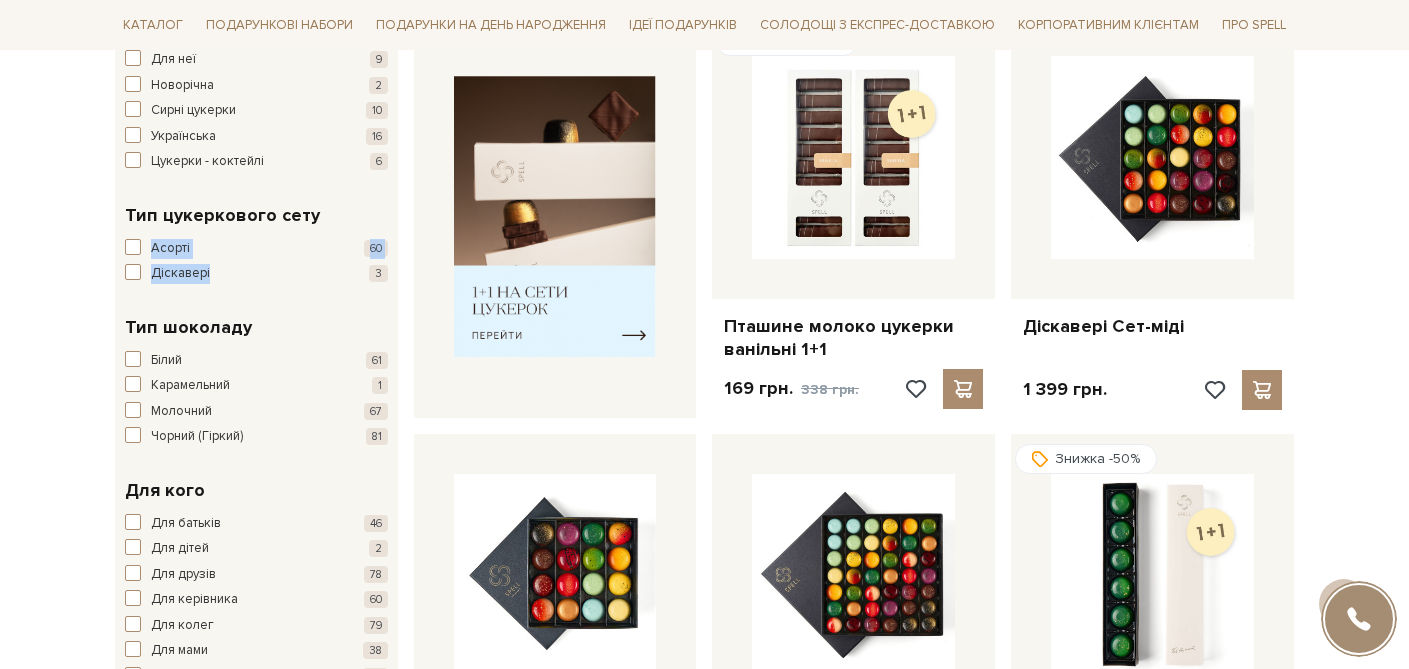 drag, startPoint x: 228, startPoint y: 296, endPoint x: 99, endPoint y: 230, distance: 144.90341 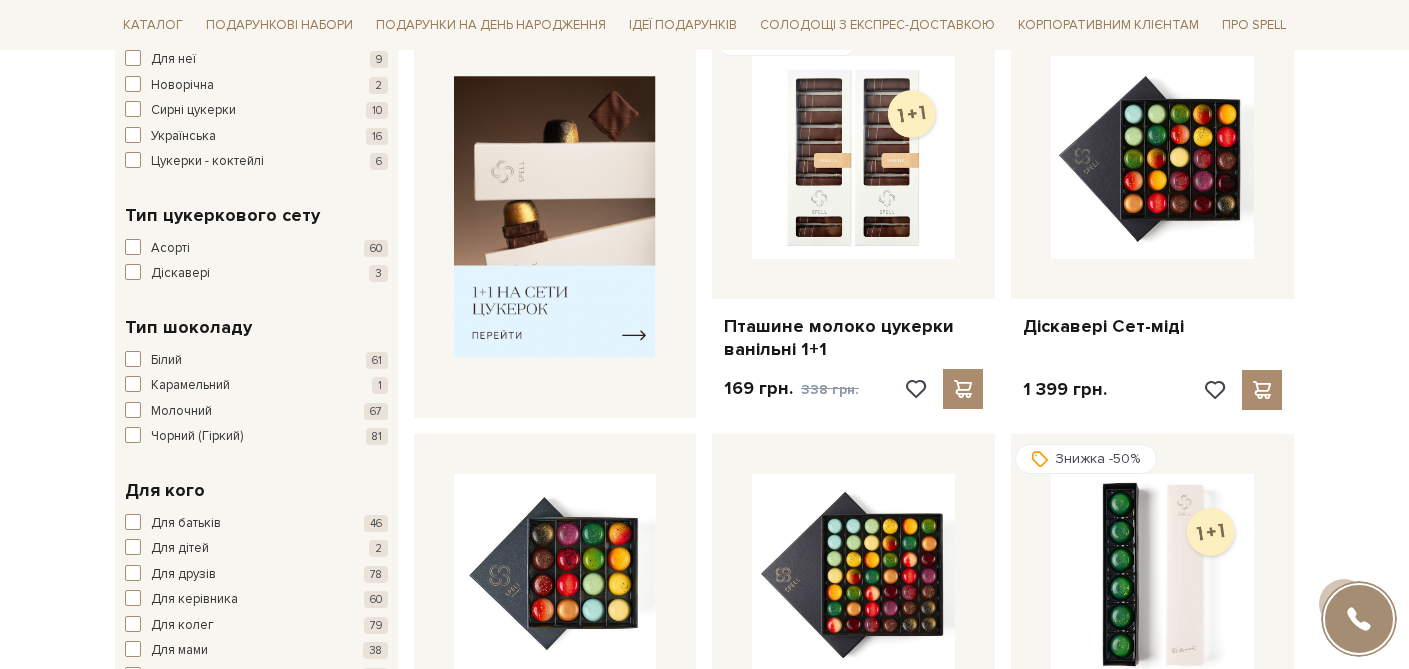 click on "Головна
Вся продукція
Сети цукерок
Сети цукерок
Фільтри
За замовчуванням
За Ціною (зростання) За Ціною (зменшення)" at bounding box center [704, 1882] 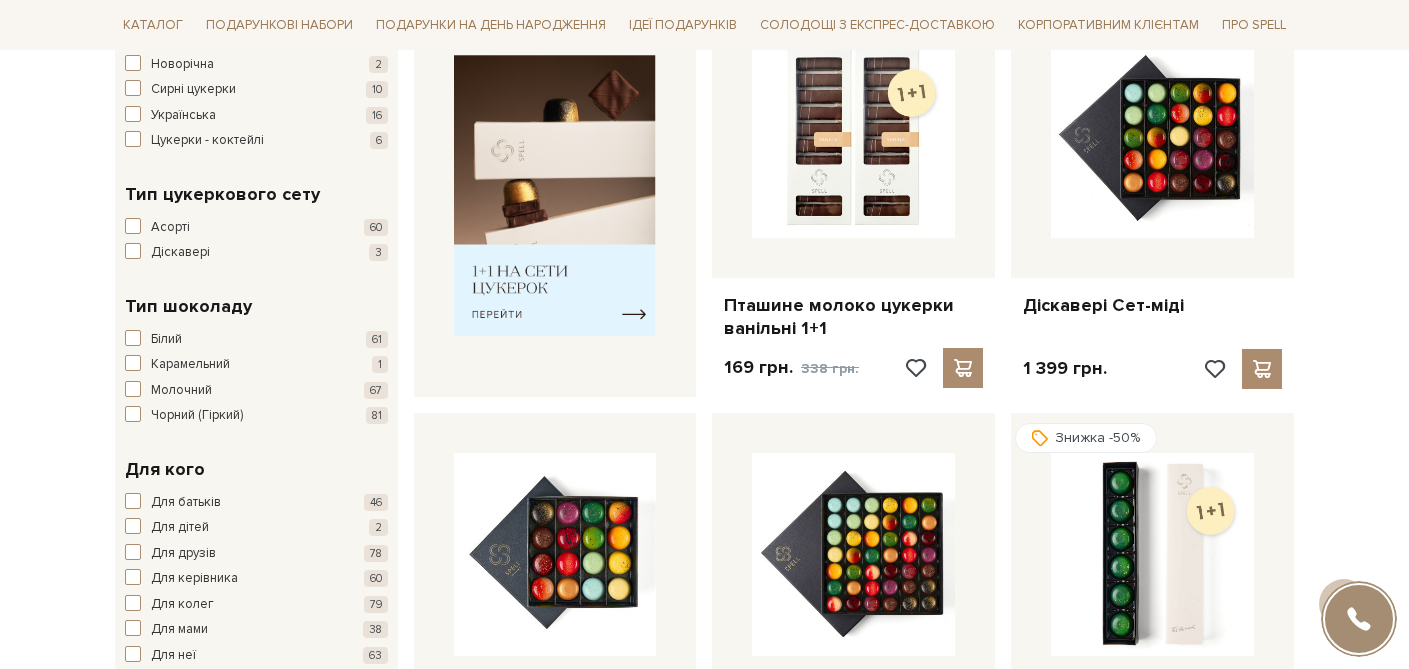 scroll, scrollTop: 850, scrollLeft: 0, axis: vertical 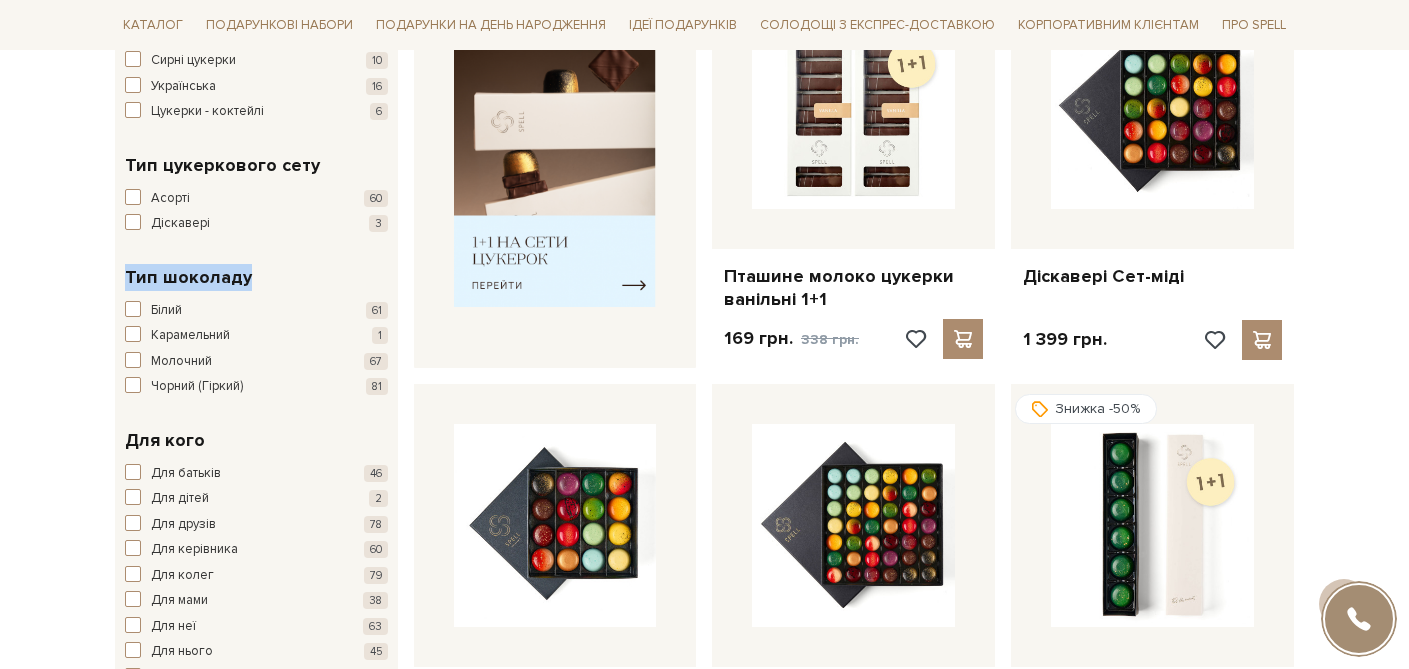 drag, startPoint x: 124, startPoint y: 275, endPoint x: 240, endPoint y: 274, distance: 116.00431 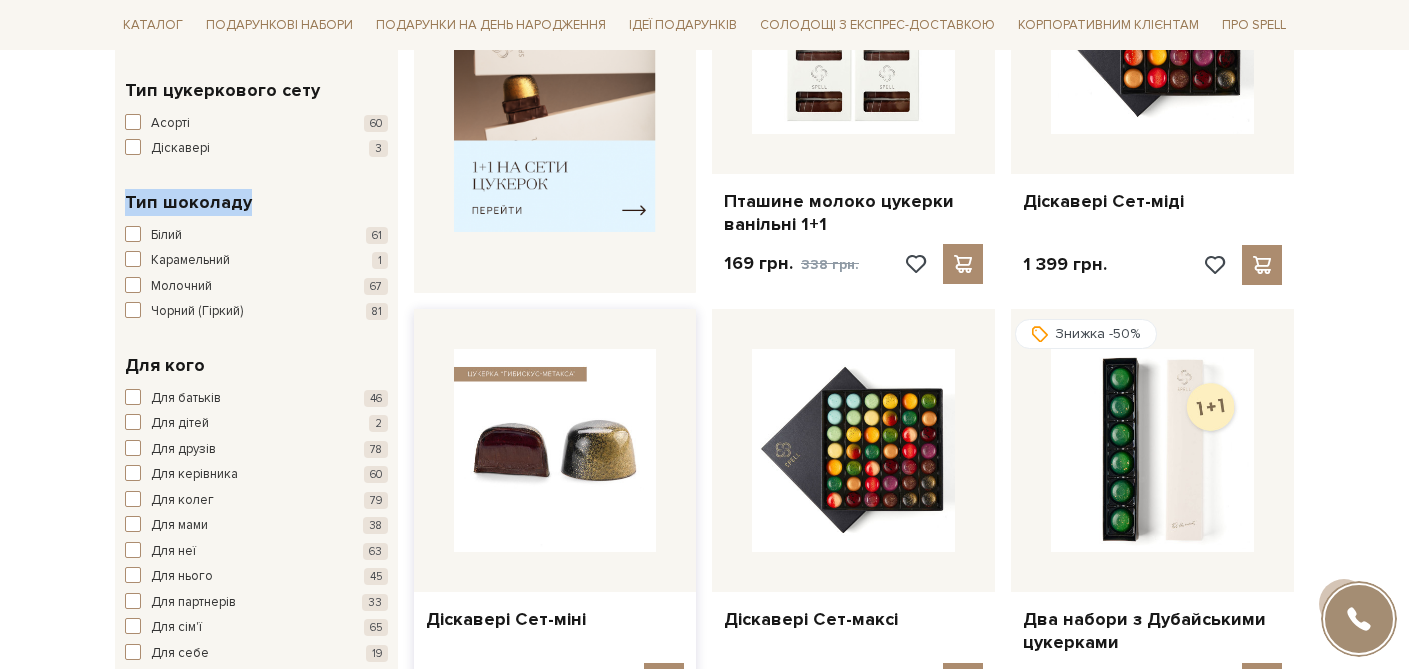scroll, scrollTop: 896, scrollLeft: 0, axis: vertical 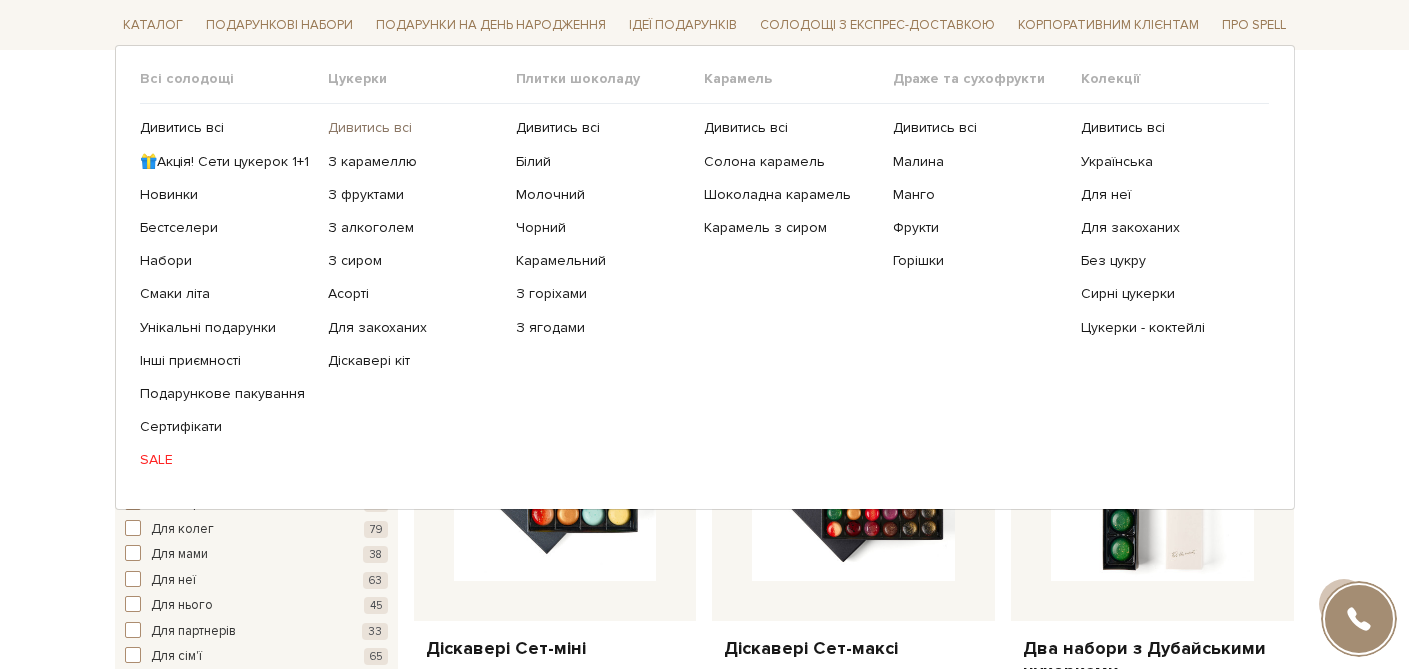 click on "Дивитись всі" at bounding box center (414, 128) 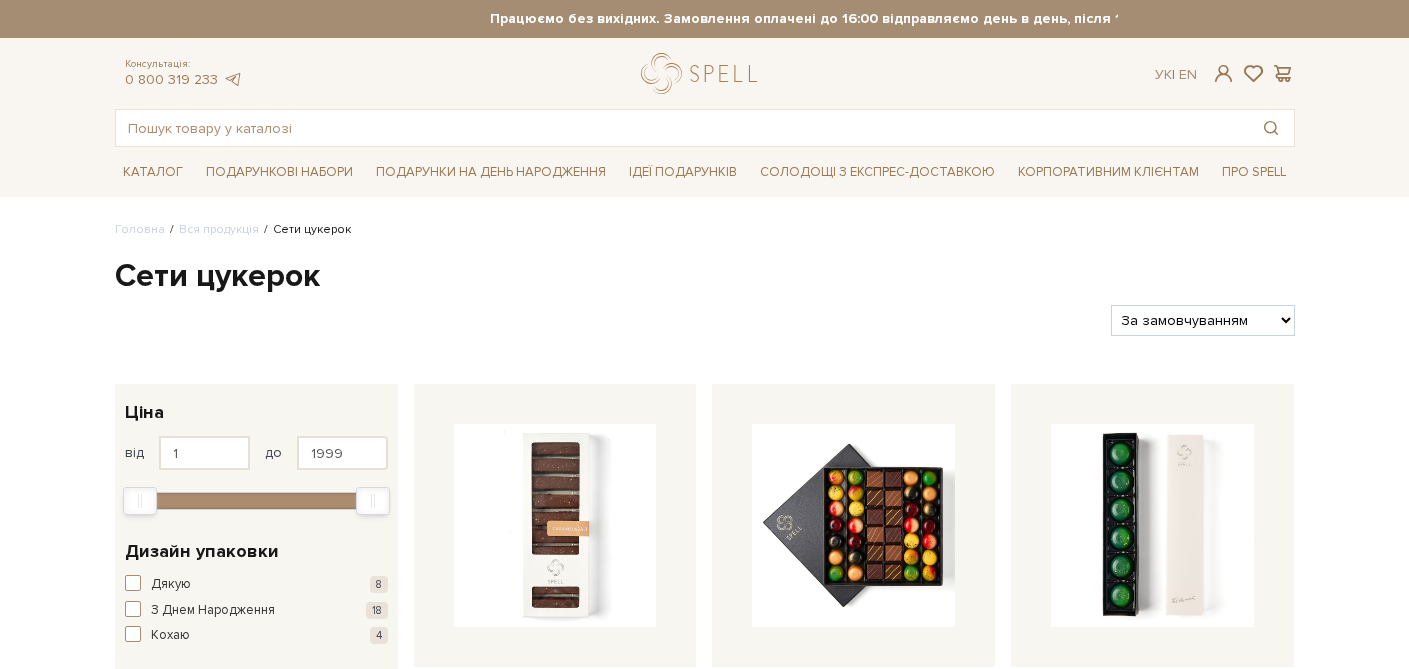 scroll, scrollTop: 0, scrollLeft: 0, axis: both 